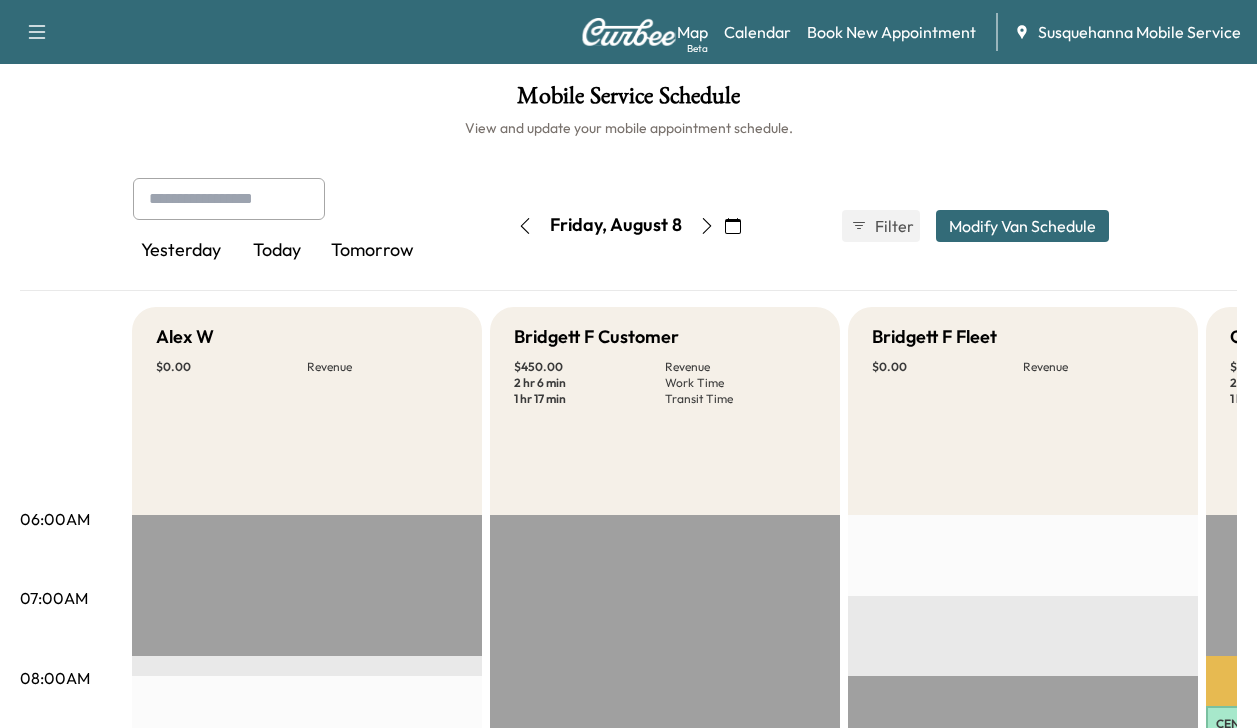 scroll, scrollTop: 0, scrollLeft: 0, axis: both 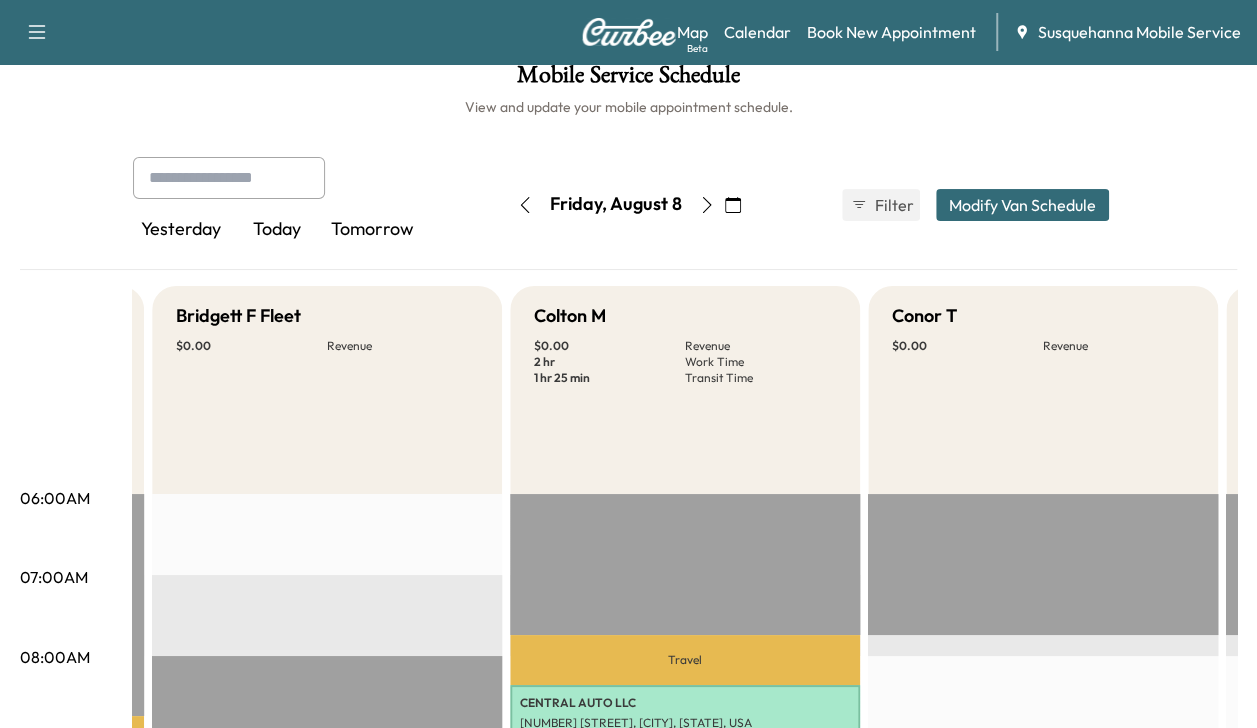 click 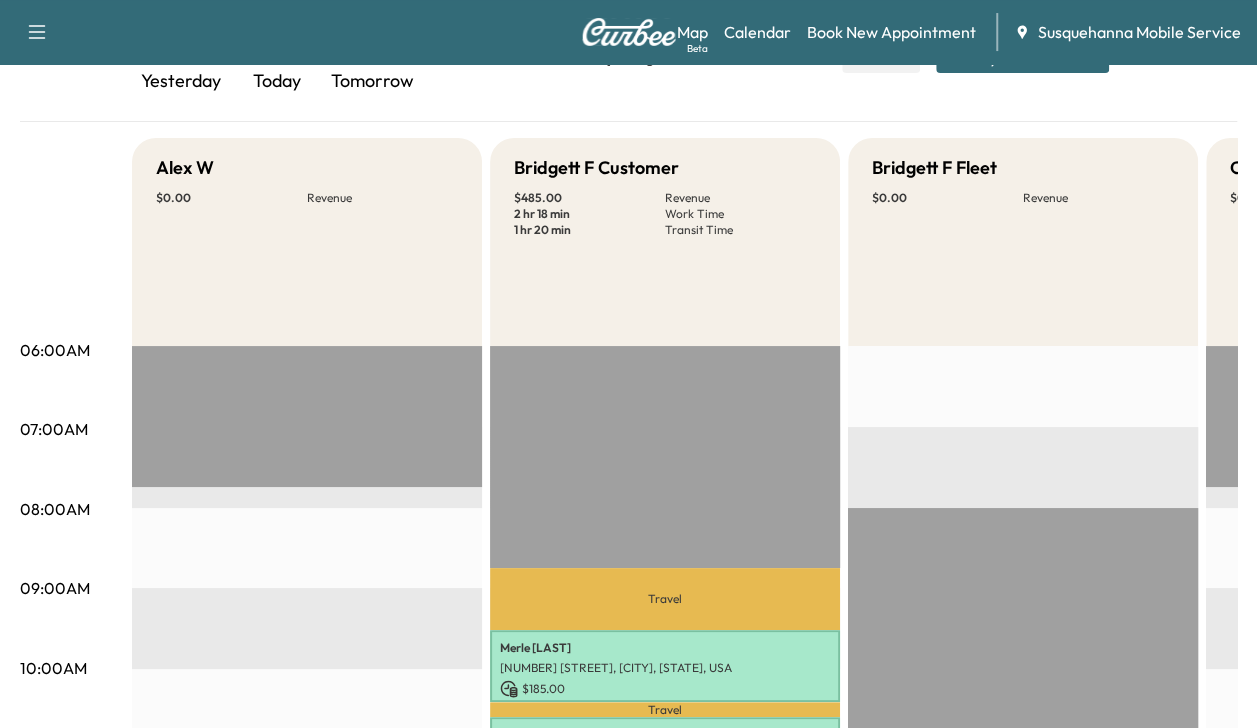 scroll, scrollTop: 192, scrollLeft: 0, axis: vertical 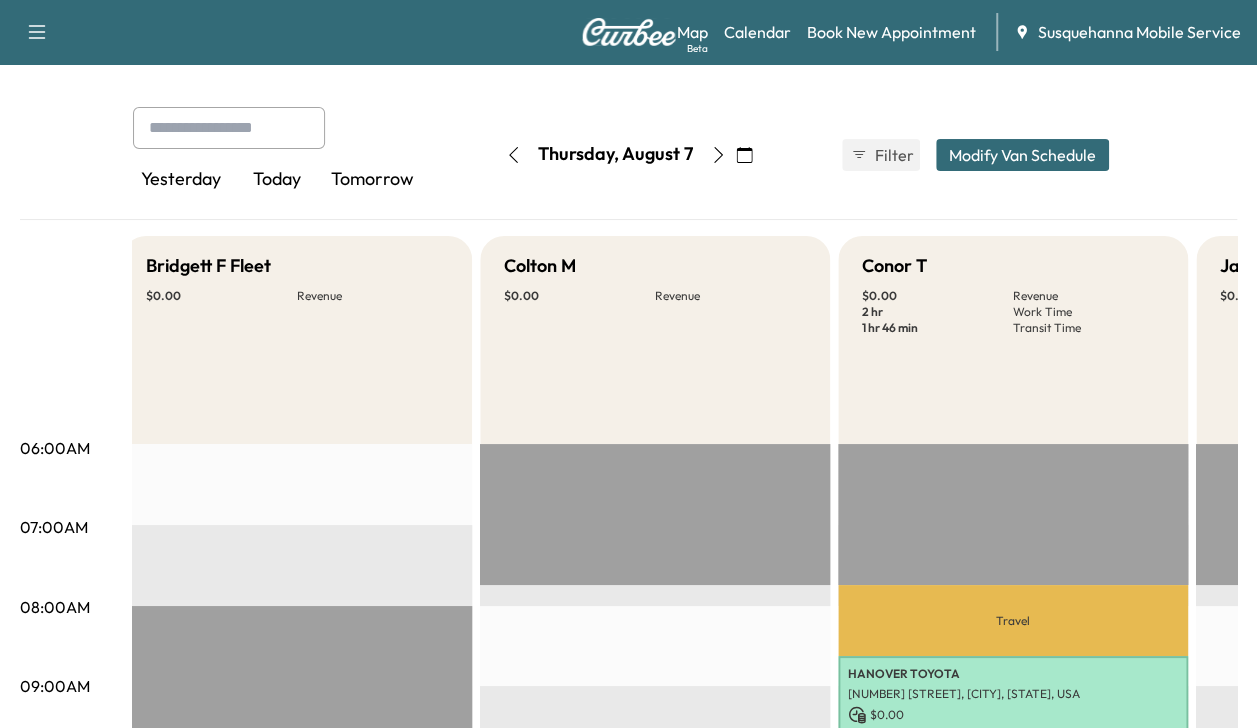 click at bounding box center (513, 155) 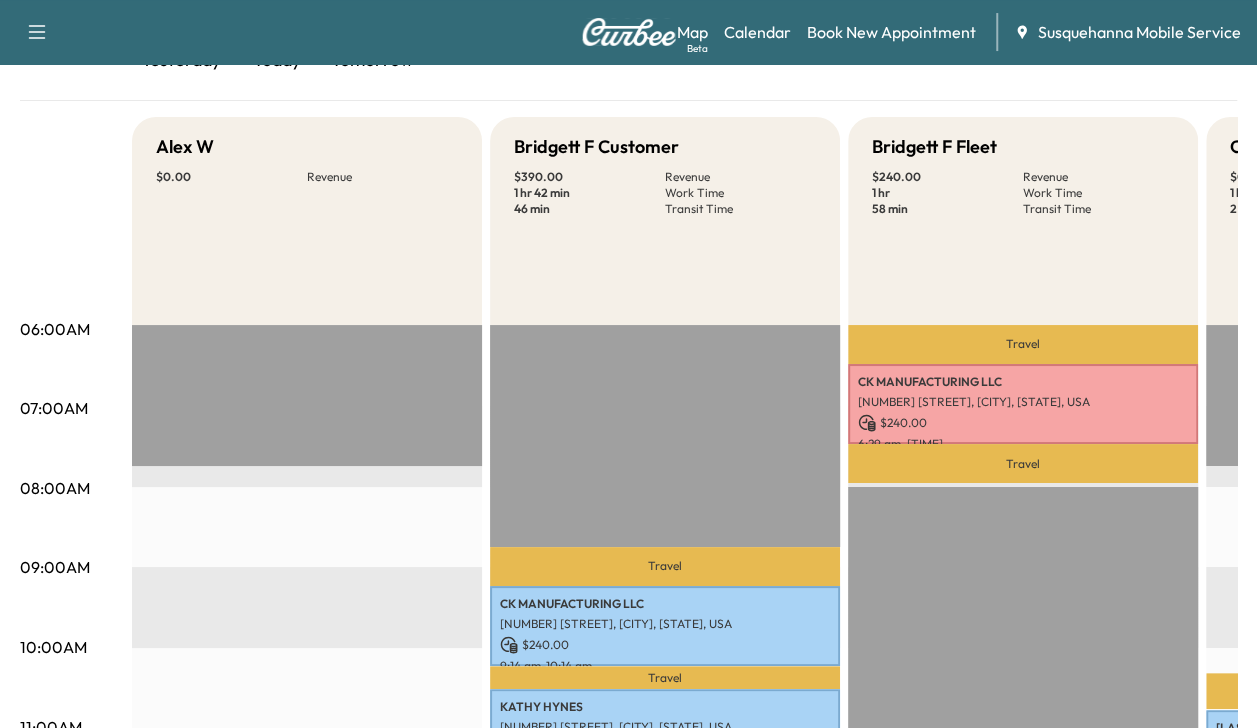 scroll, scrollTop: 235, scrollLeft: 0, axis: vertical 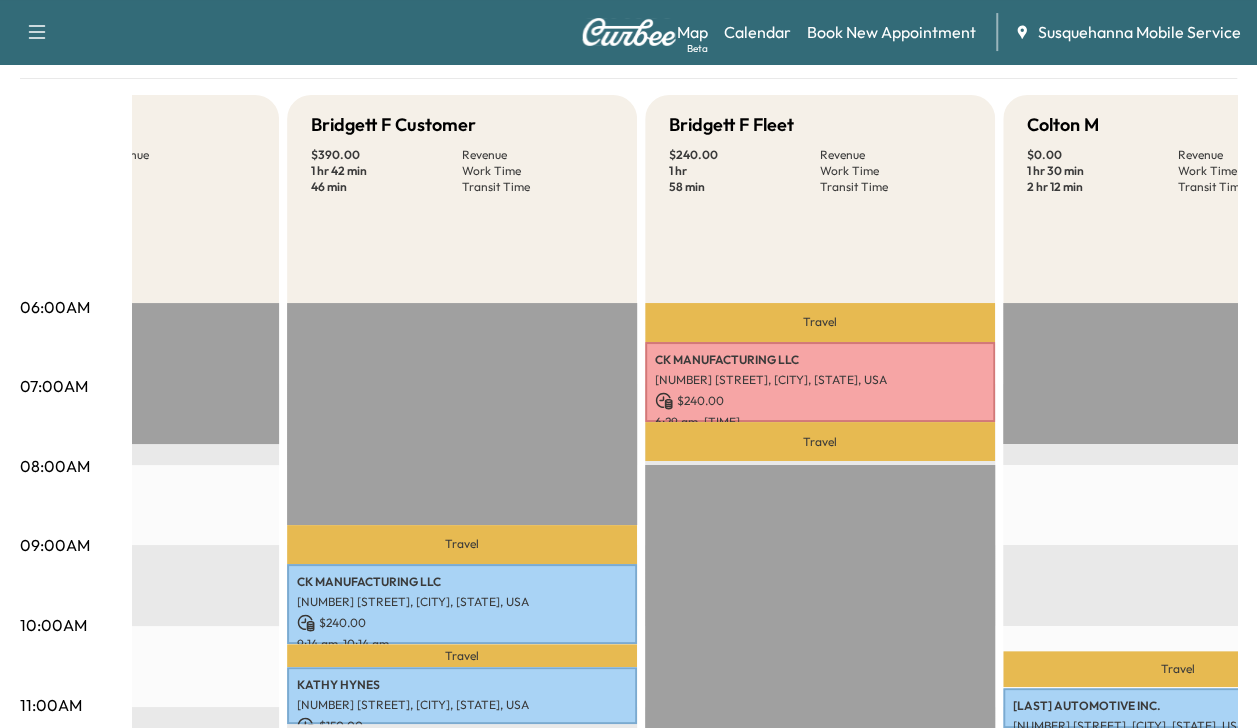 click on "[NUMBER] [STREET], [CITY], [STATE], USA" at bounding box center (820, 380) 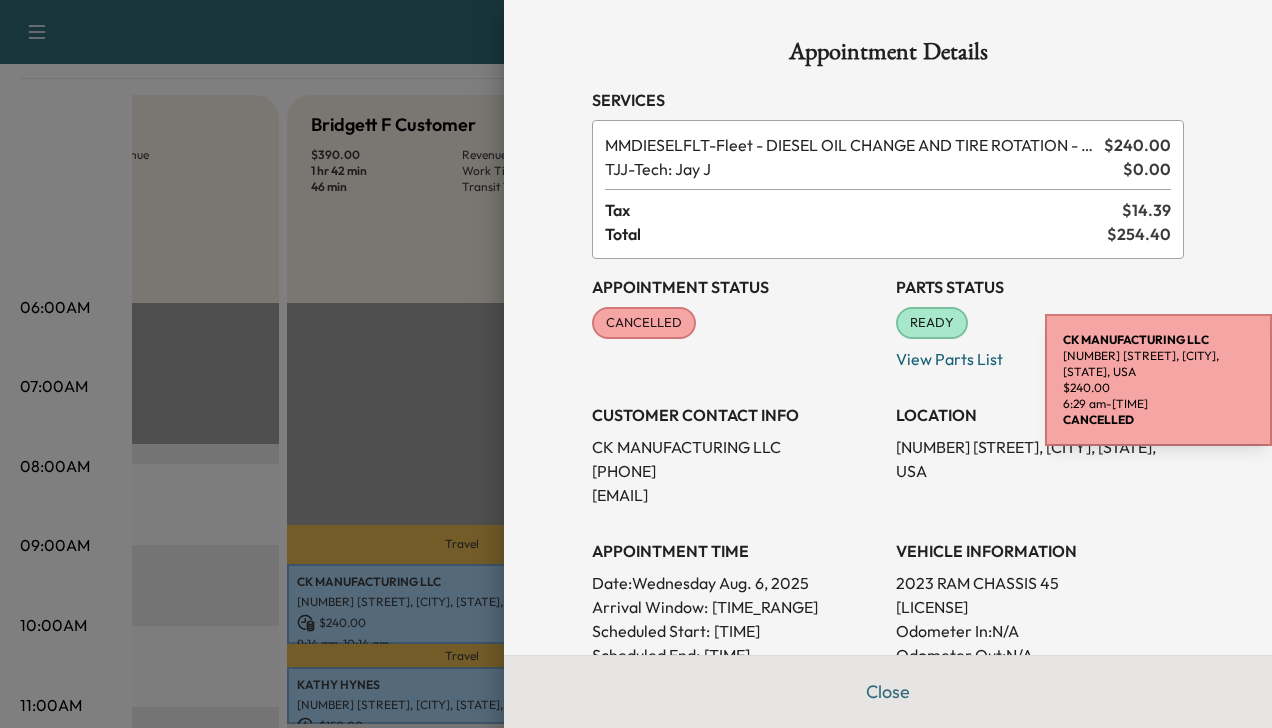 click at bounding box center (636, 364) 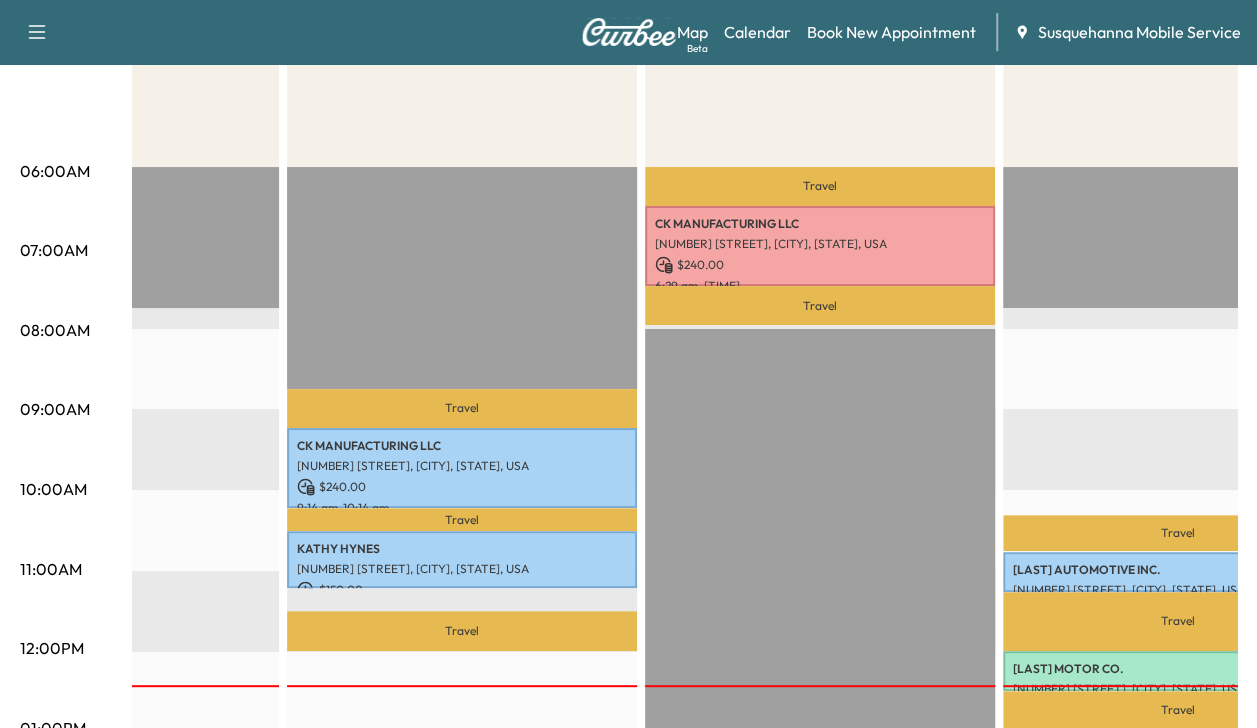 scroll, scrollTop: 318, scrollLeft: 0, axis: vertical 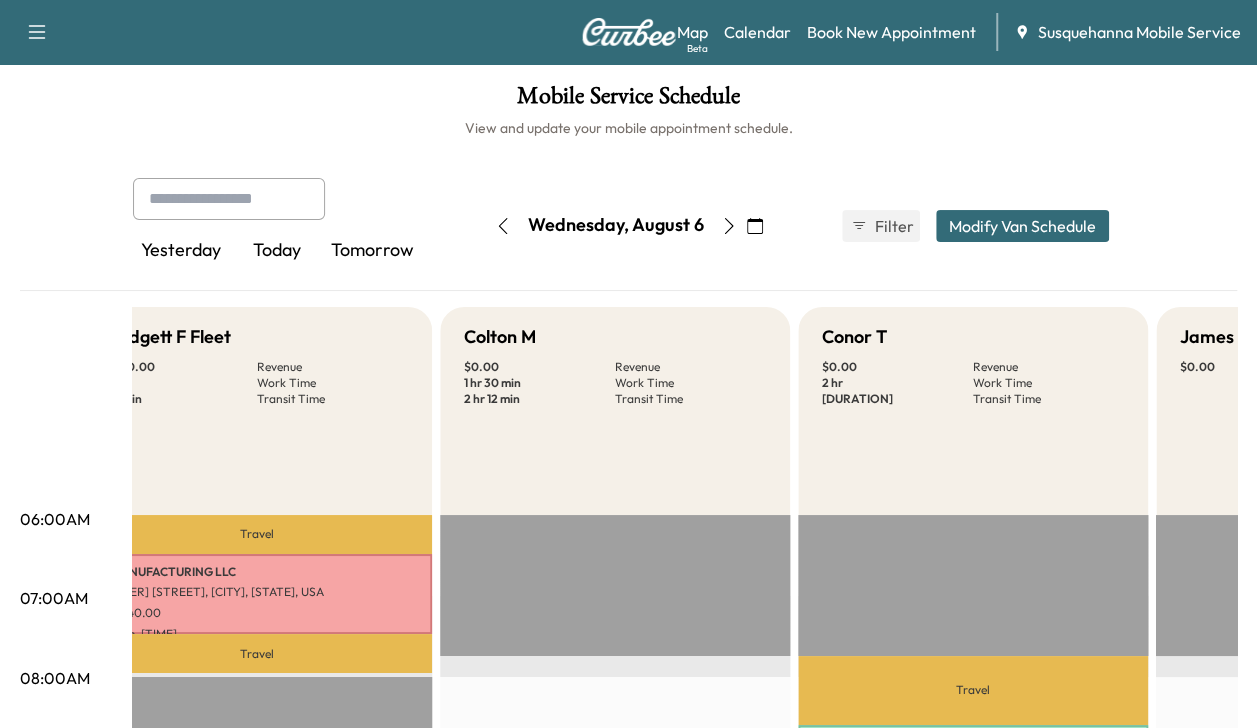 click on "Book New Appointment" at bounding box center [891, 32] 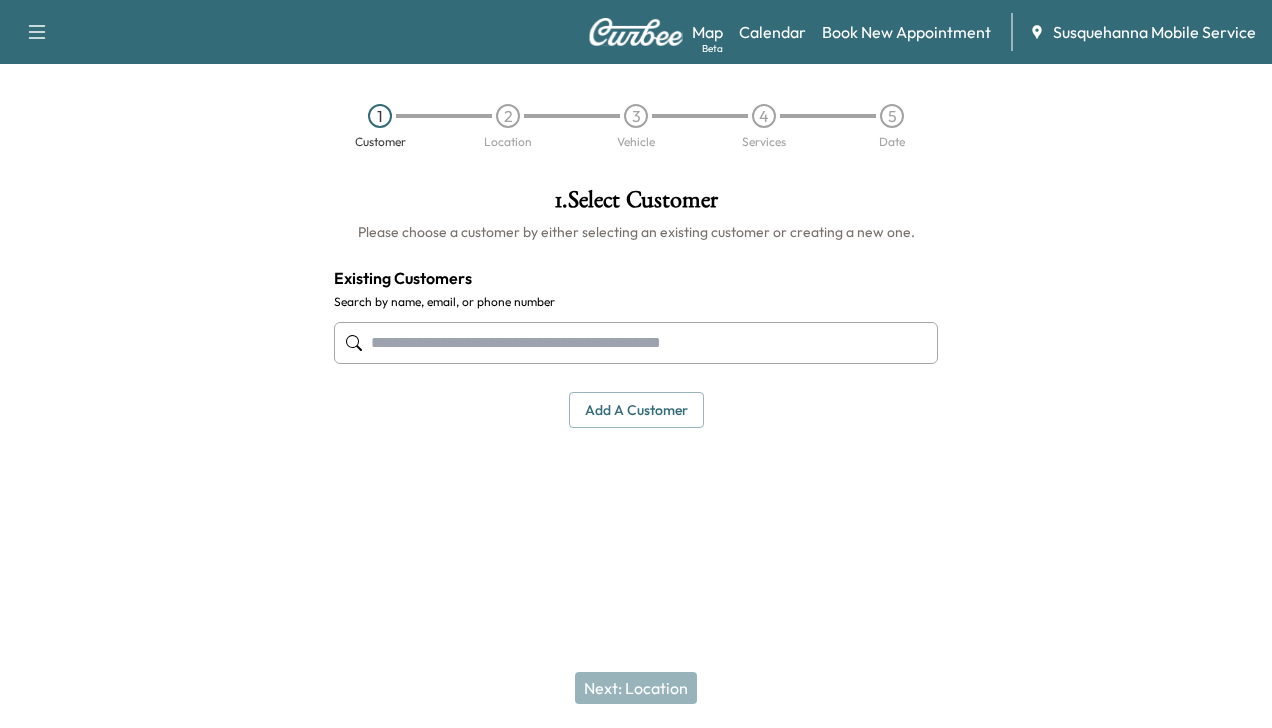 click at bounding box center (636, 343) 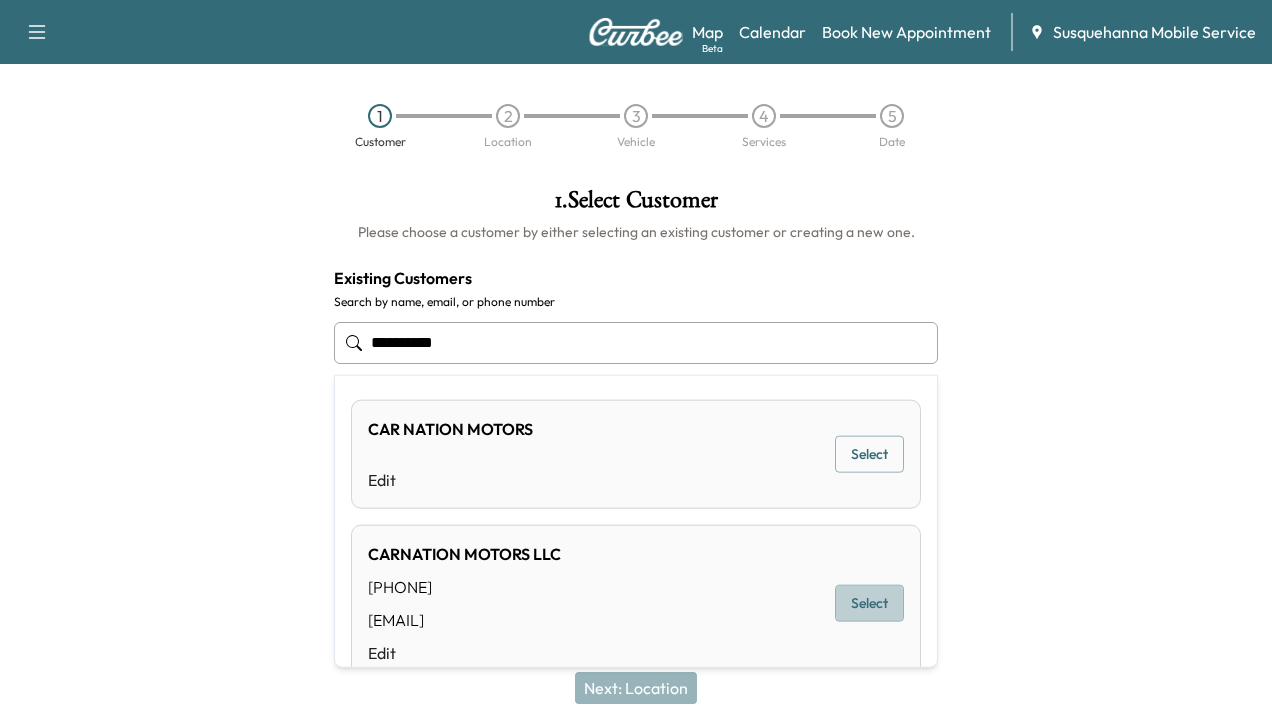 click on "Select" at bounding box center (869, 603) 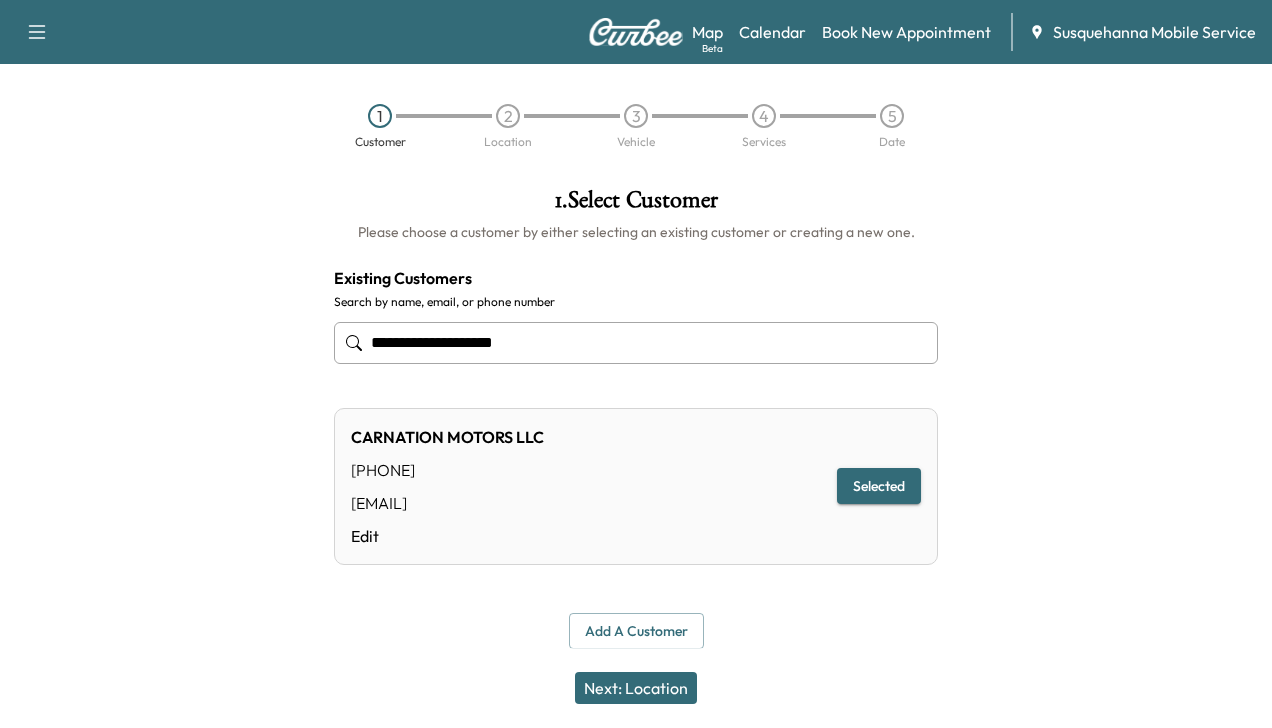 type on "**********" 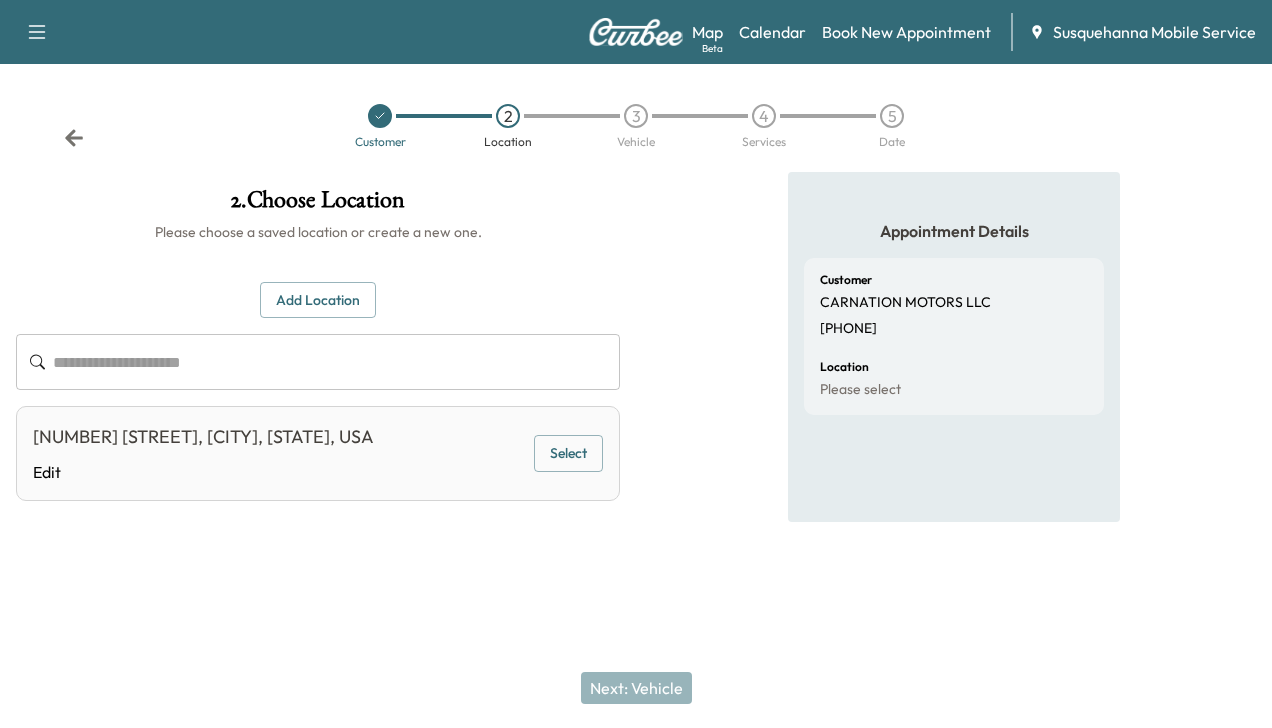 click 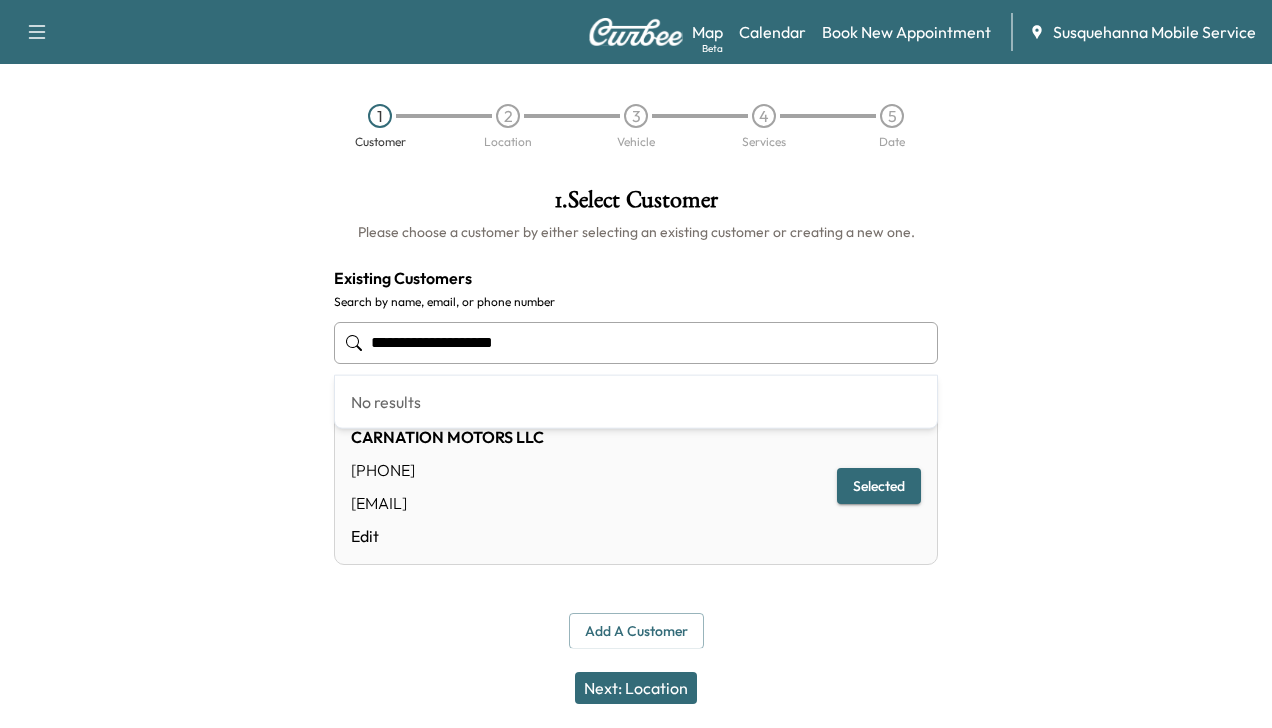 click on "**********" at bounding box center (636, 343) 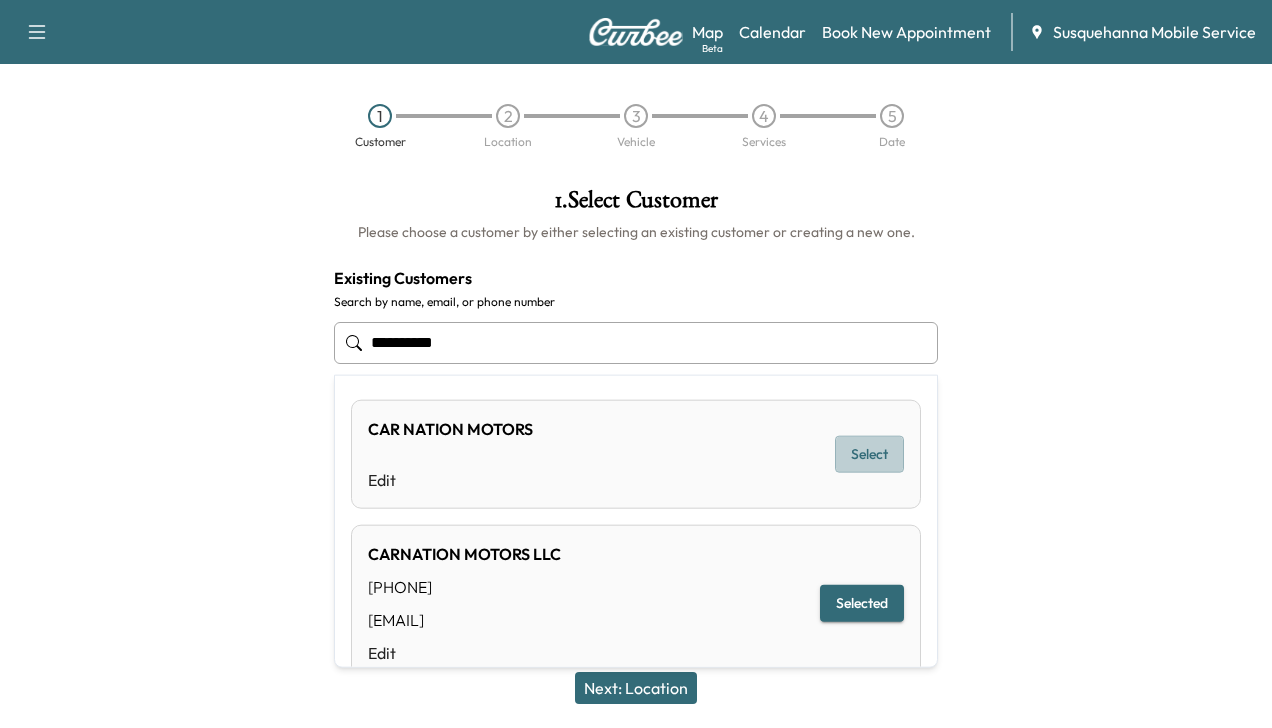 click on "Select" at bounding box center [869, 454] 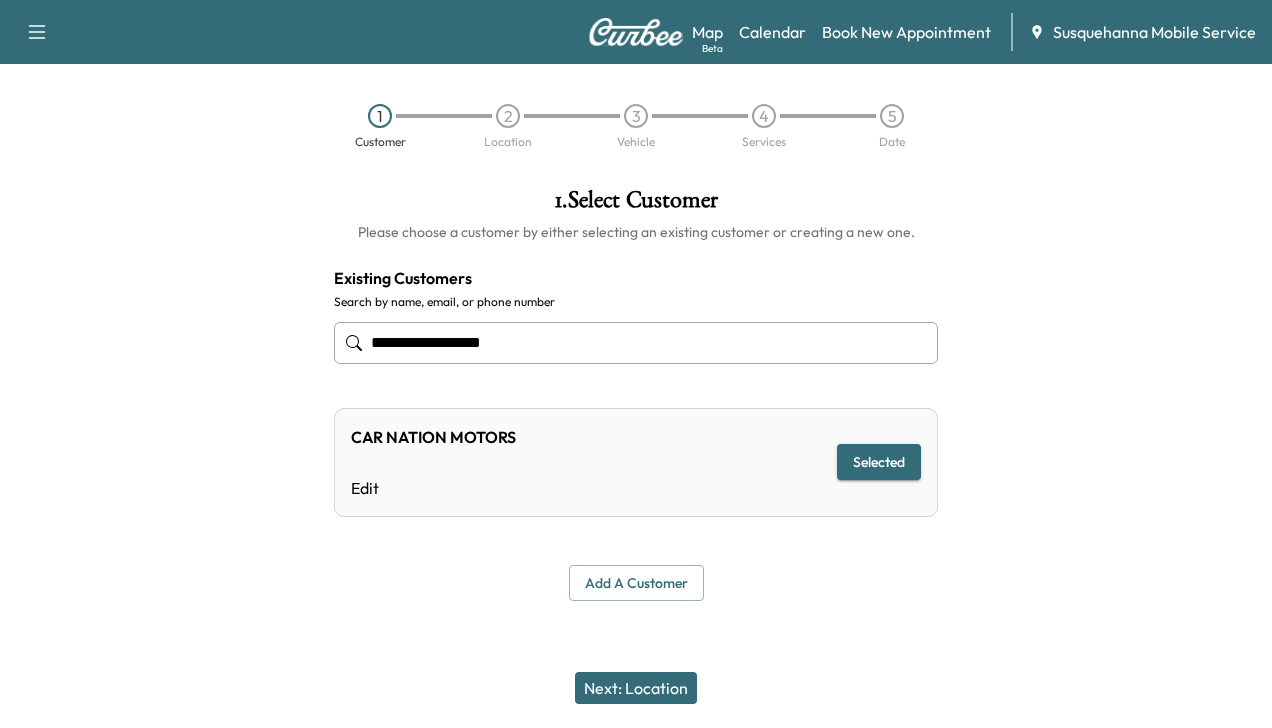type on "**********" 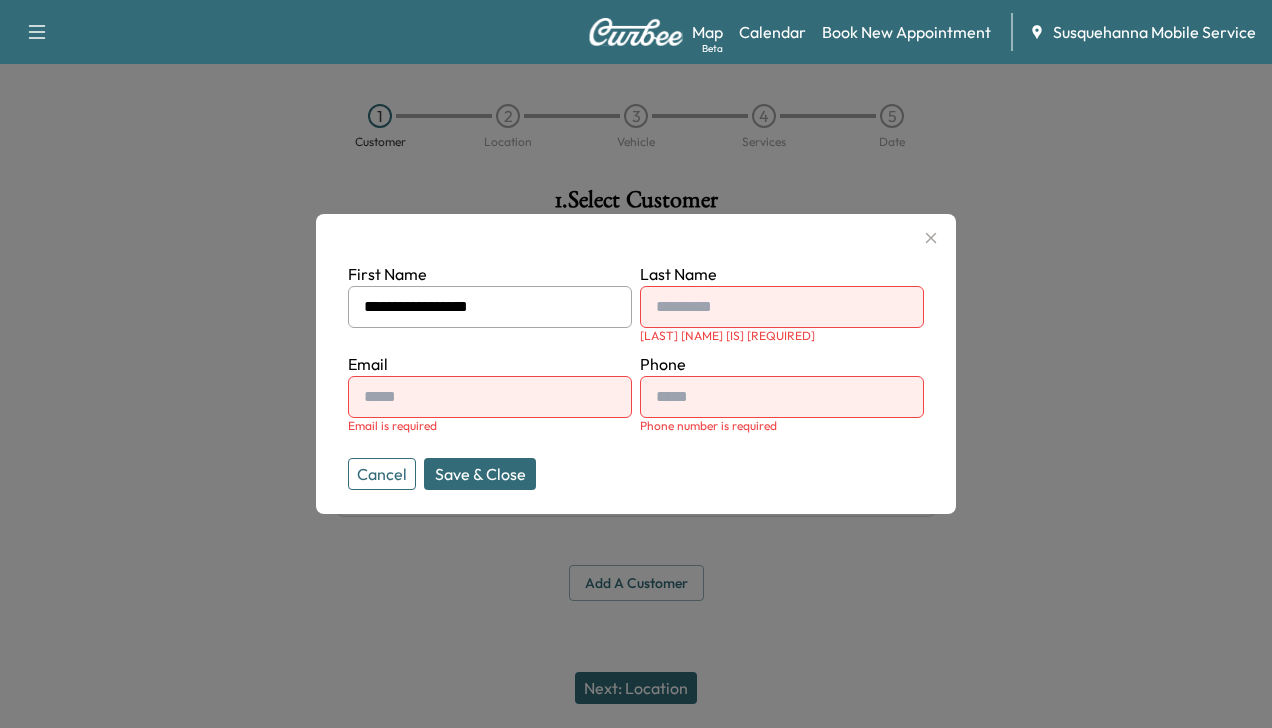 click at bounding box center (782, 307) 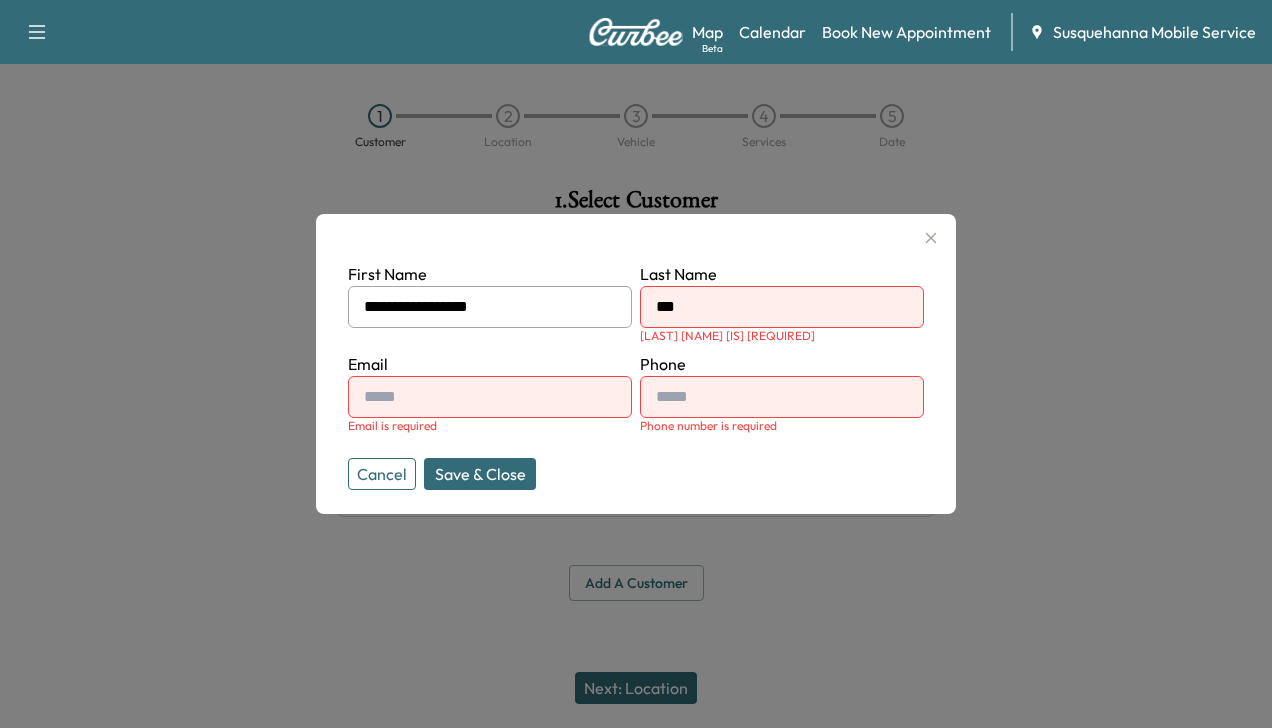 type on "***" 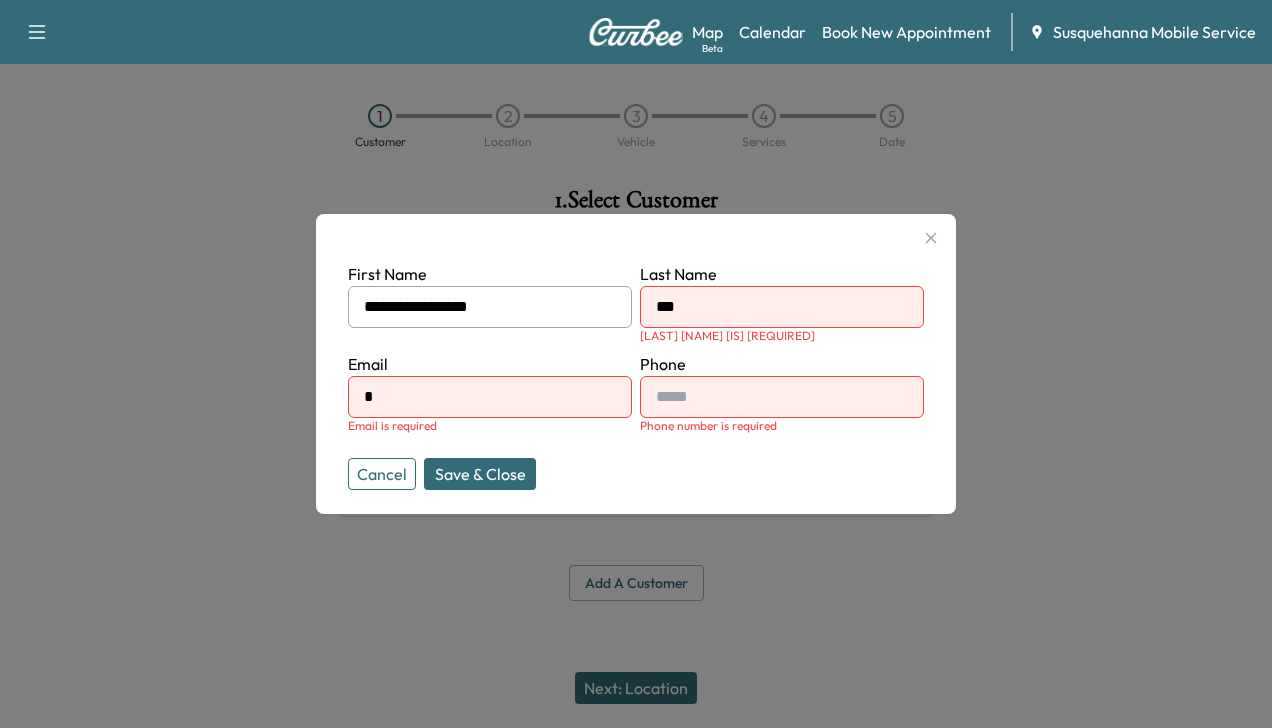 type on "*" 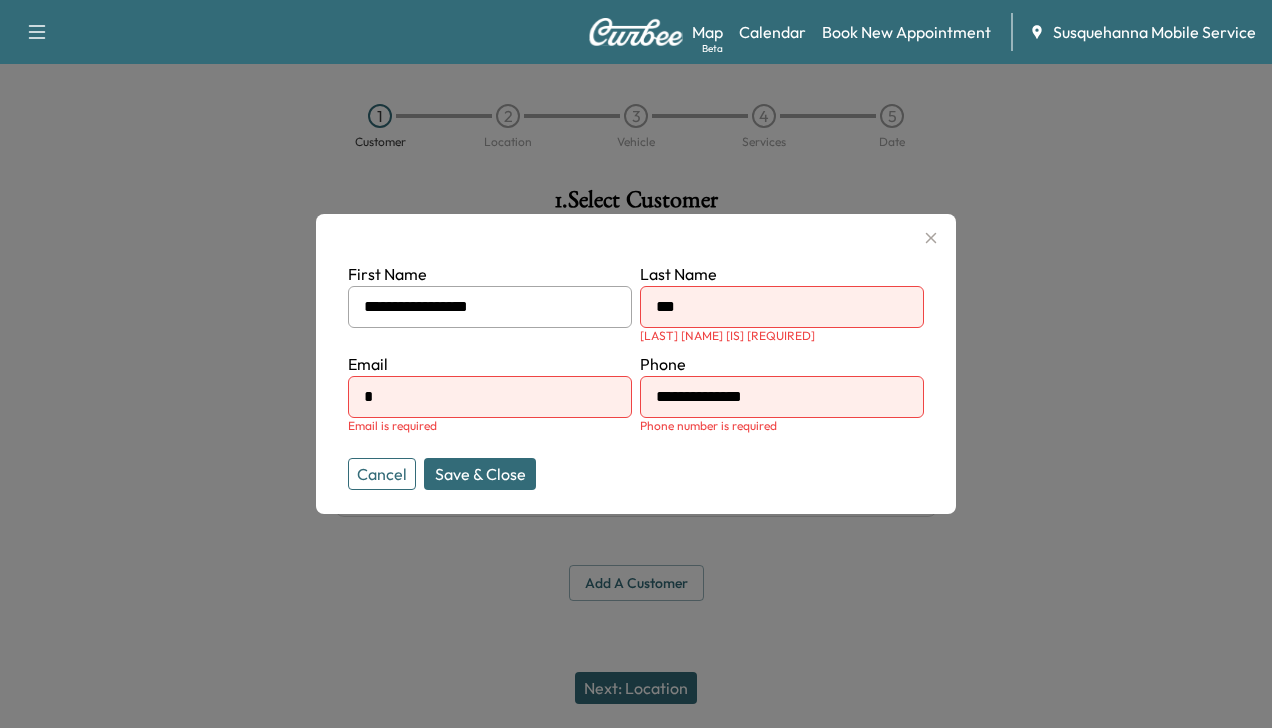 click on "Save & Close" at bounding box center [480, 474] 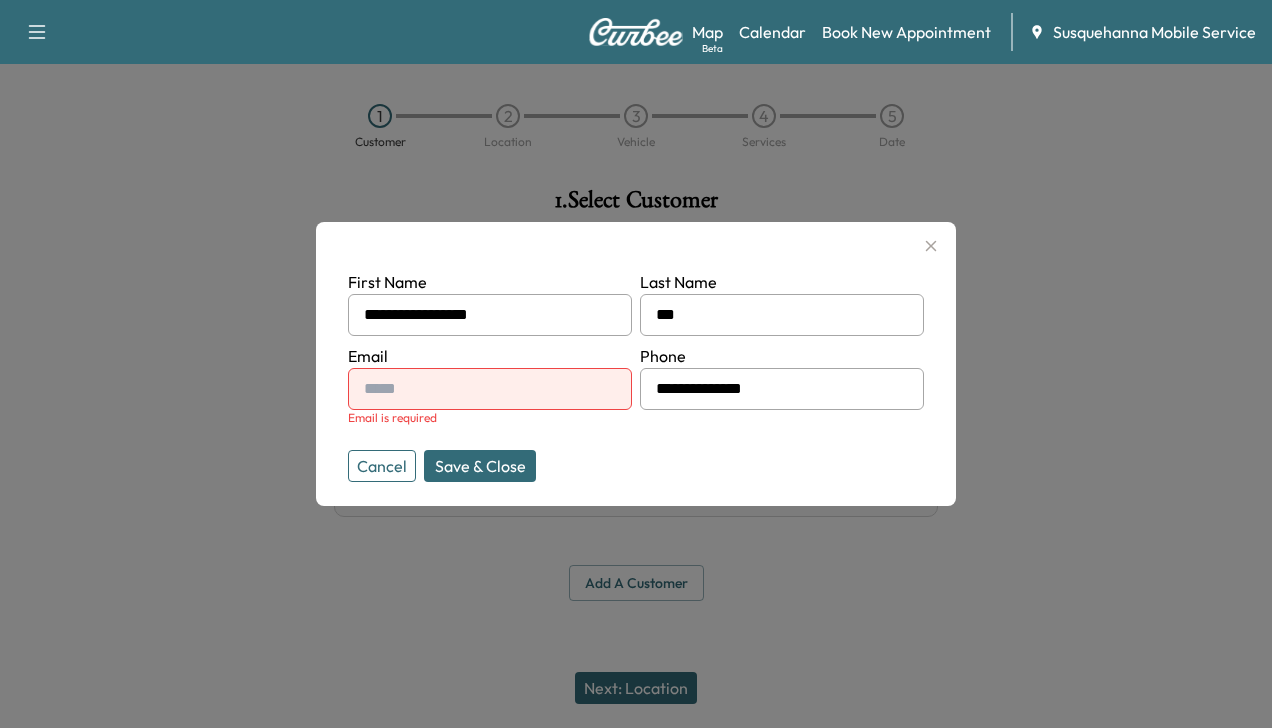 click at bounding box center [490, 389] 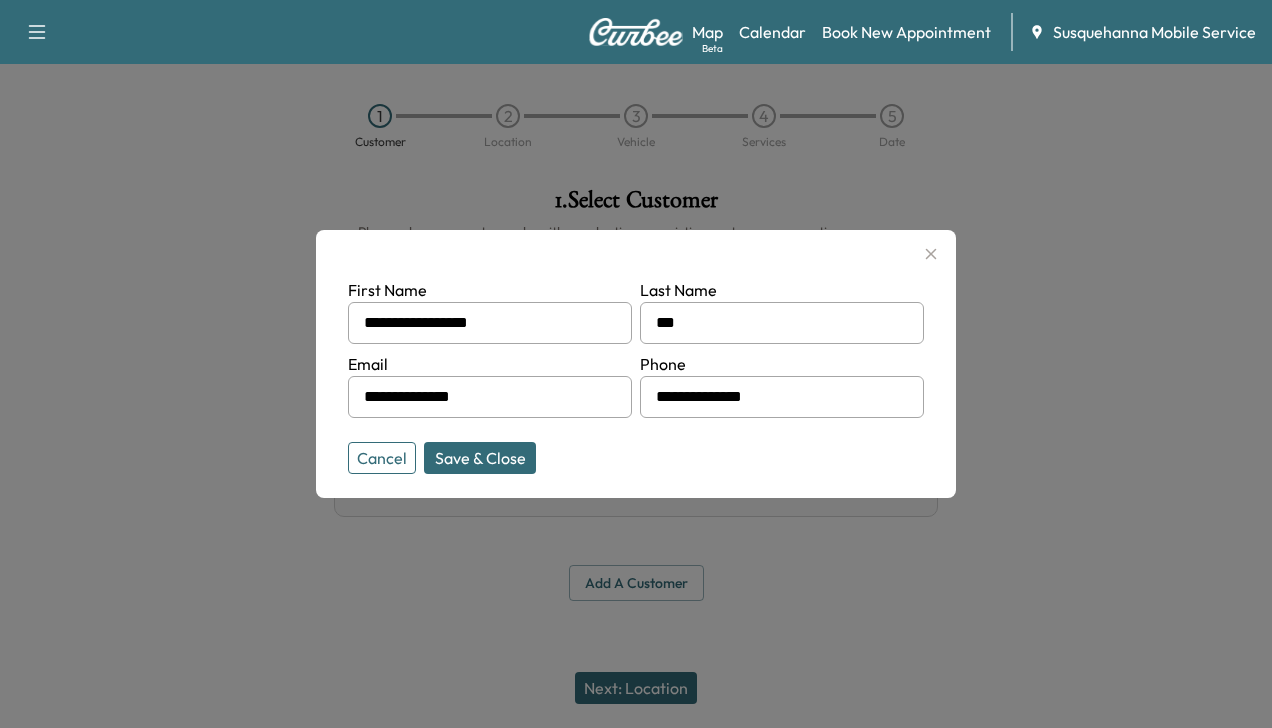 type on "*" 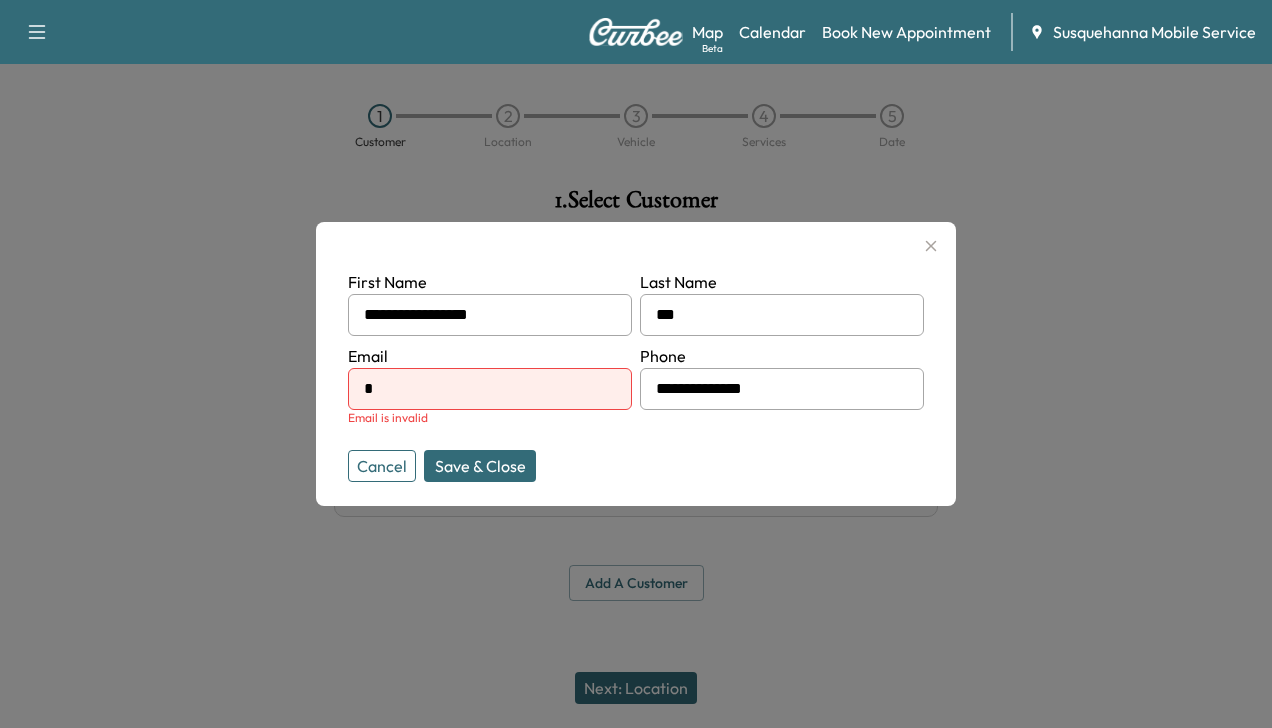 click on "Save & Close" at bounding box center (480, 466) 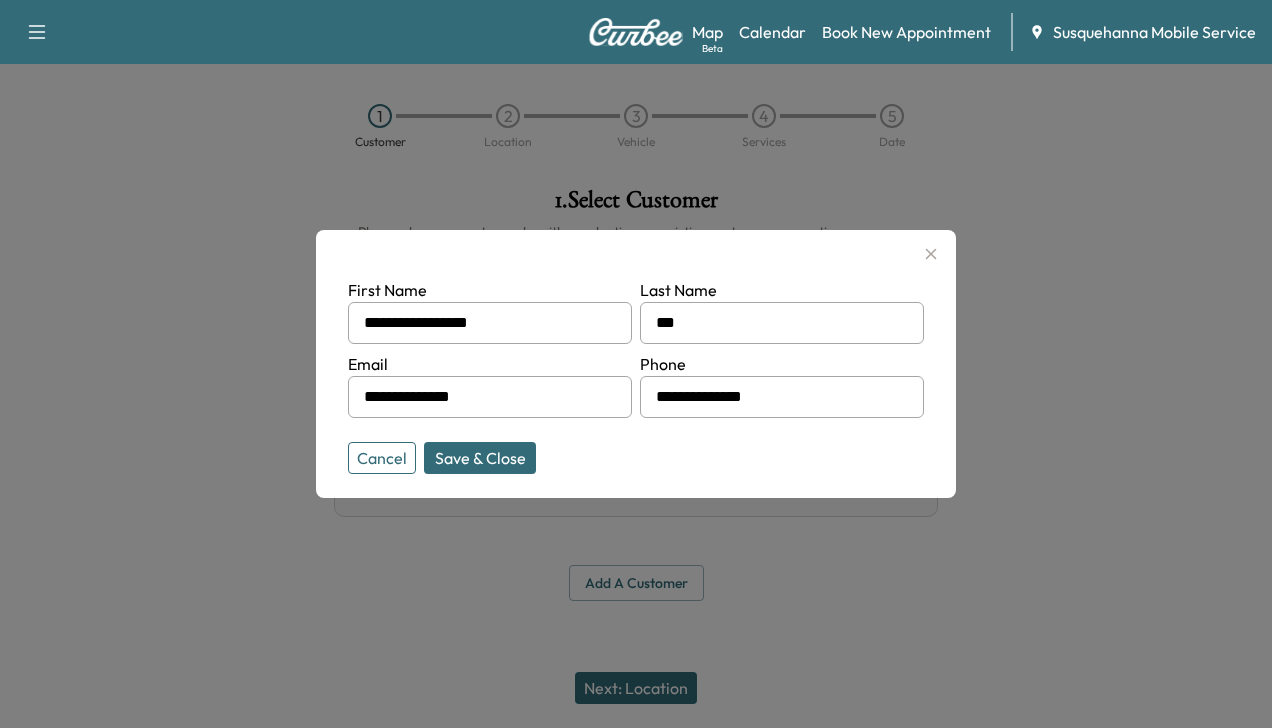 type on "*" 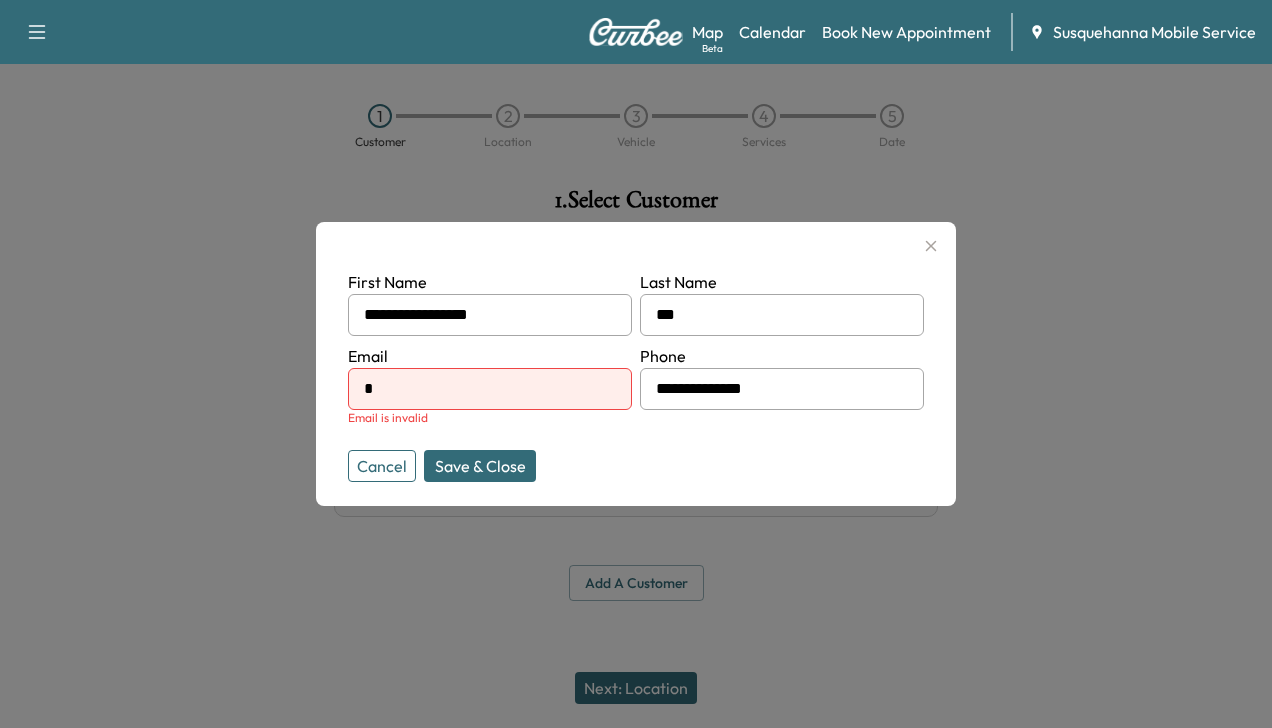 click on "*" at bounding box center [490, 389] 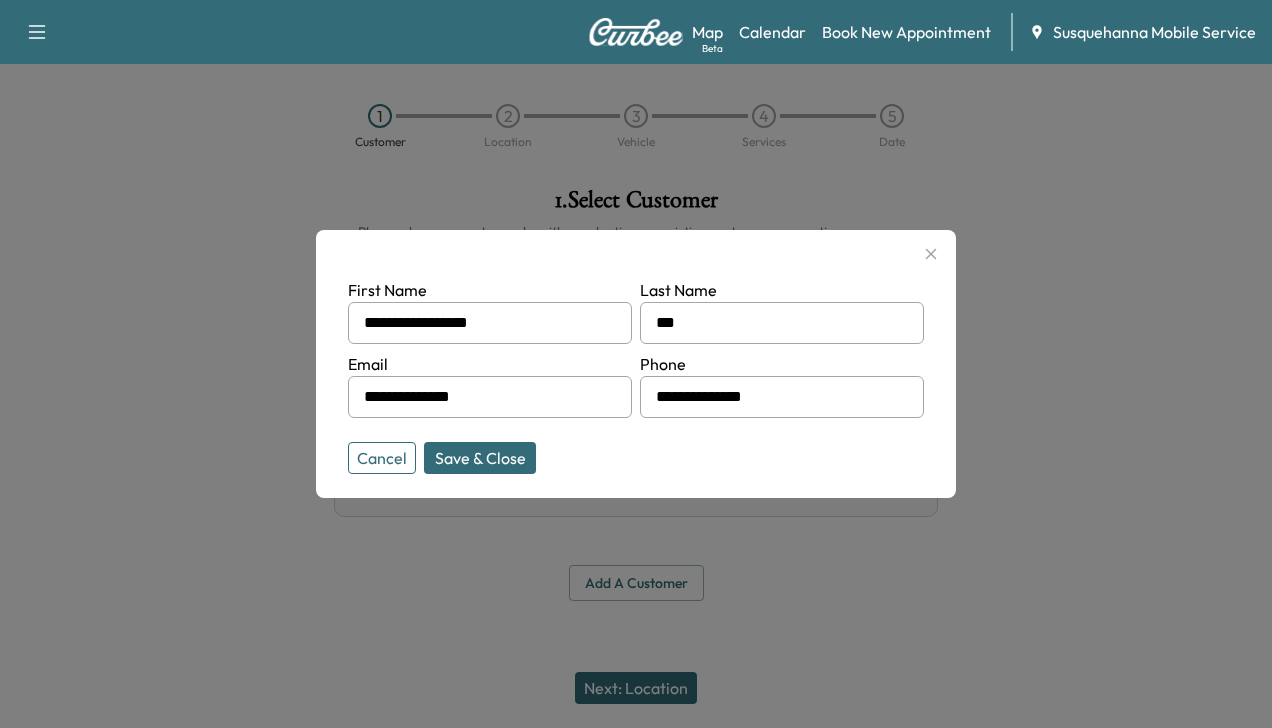 type on "*" 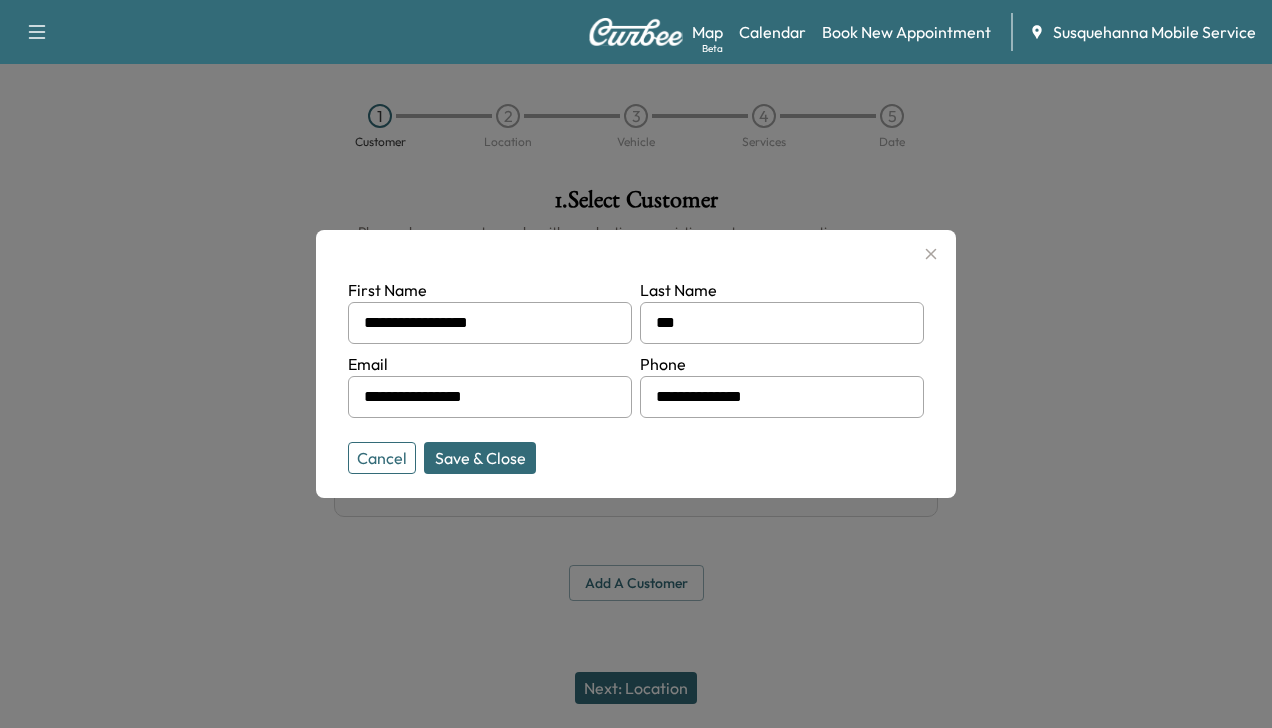 type on "**********" 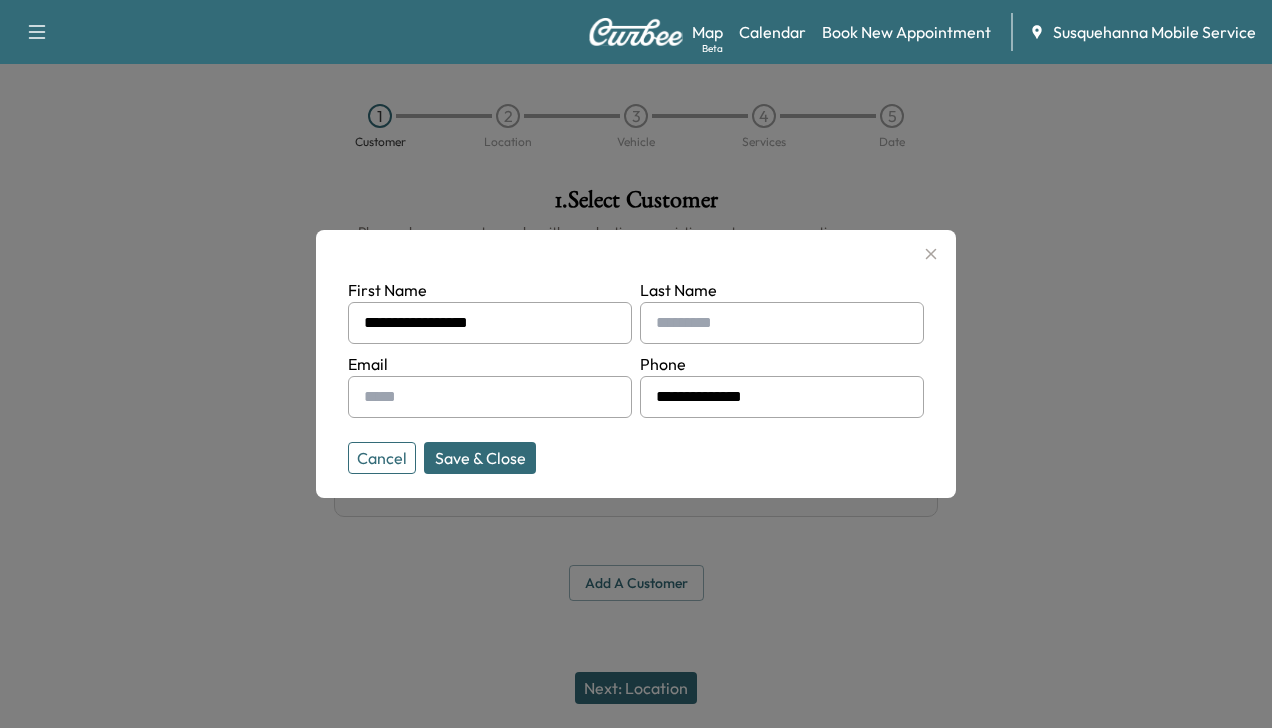 type on "**********" 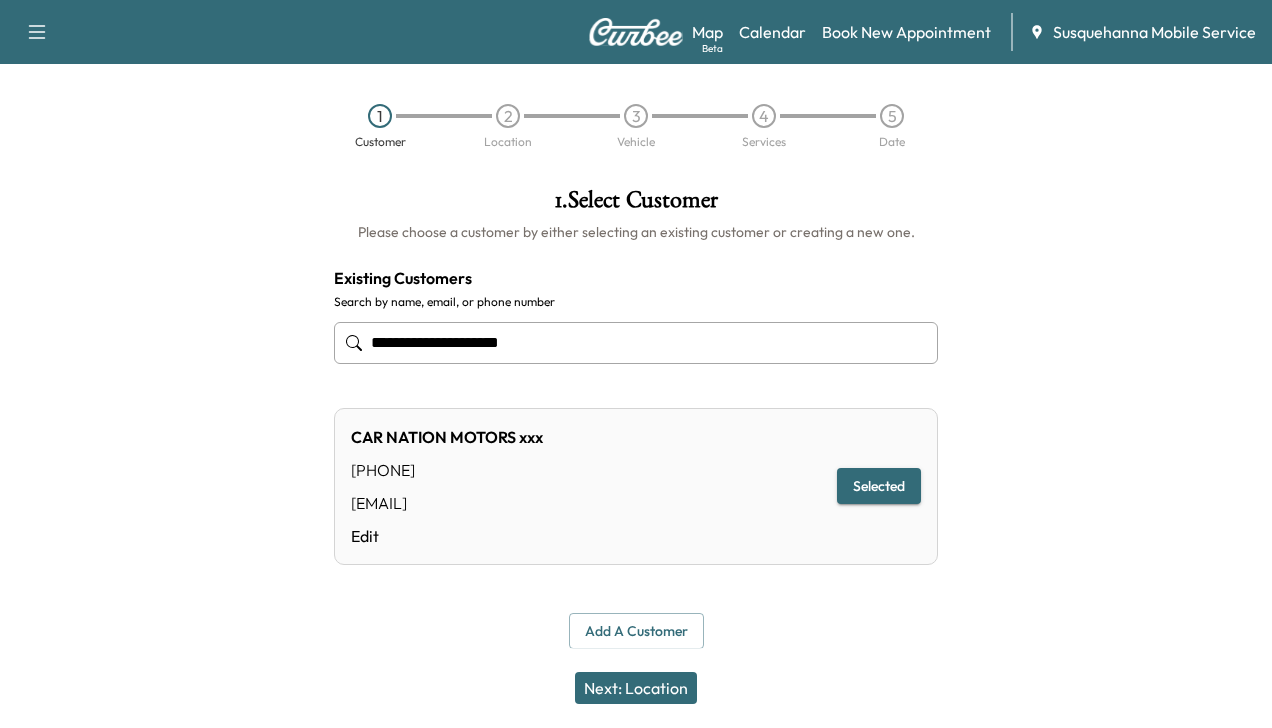 click on "Next: Location" at bounding box center [636, 688] 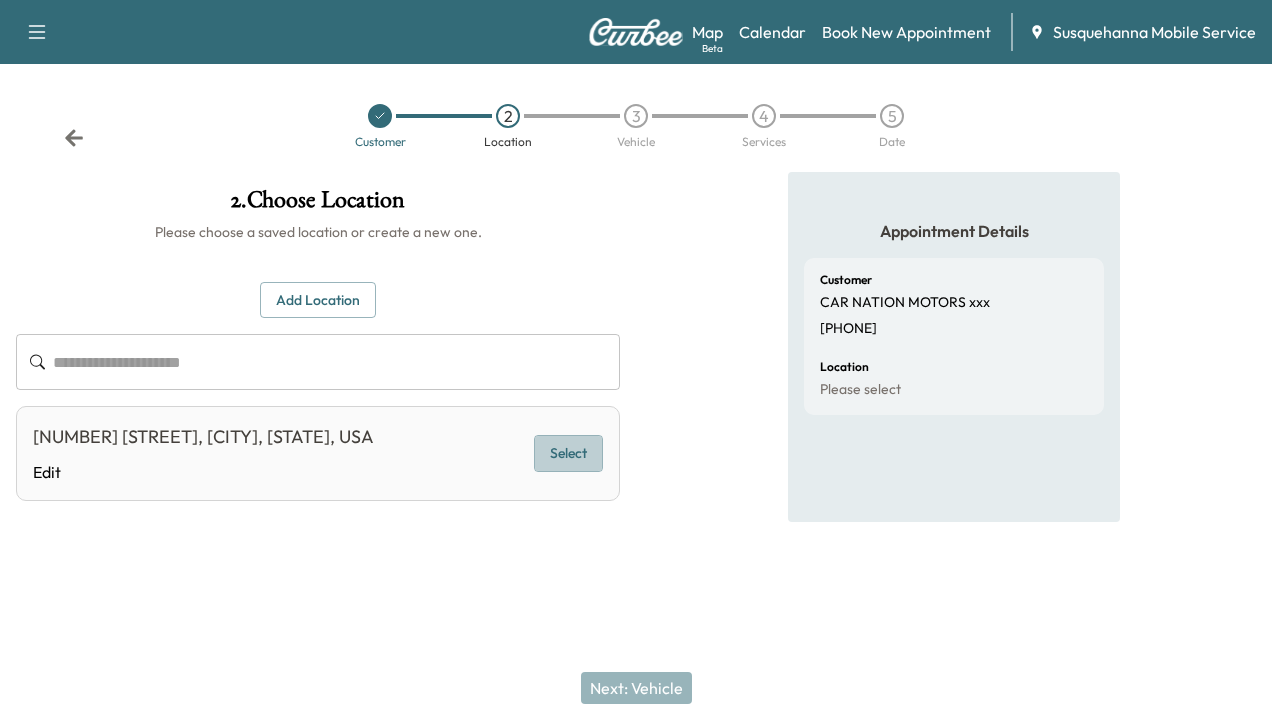 click on "Select" at bounding box center [568, 453] 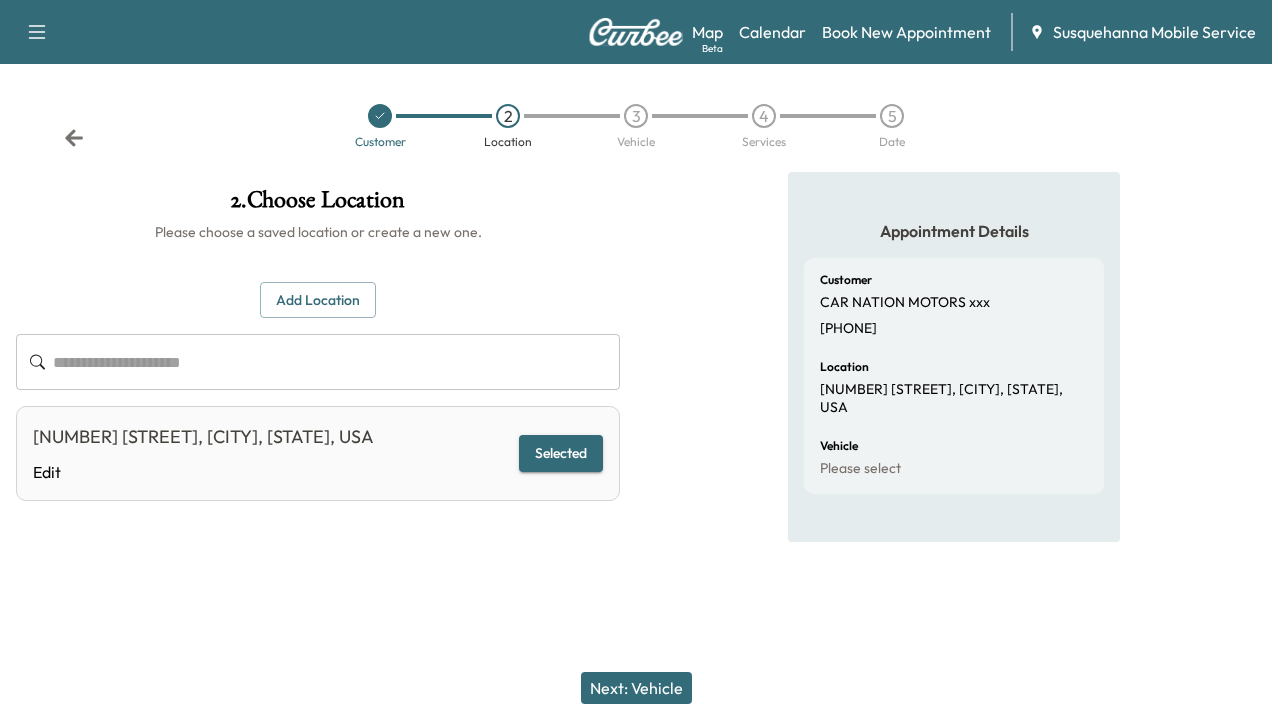 click on "Next: Vehicle" at bounding box center (636, 688) 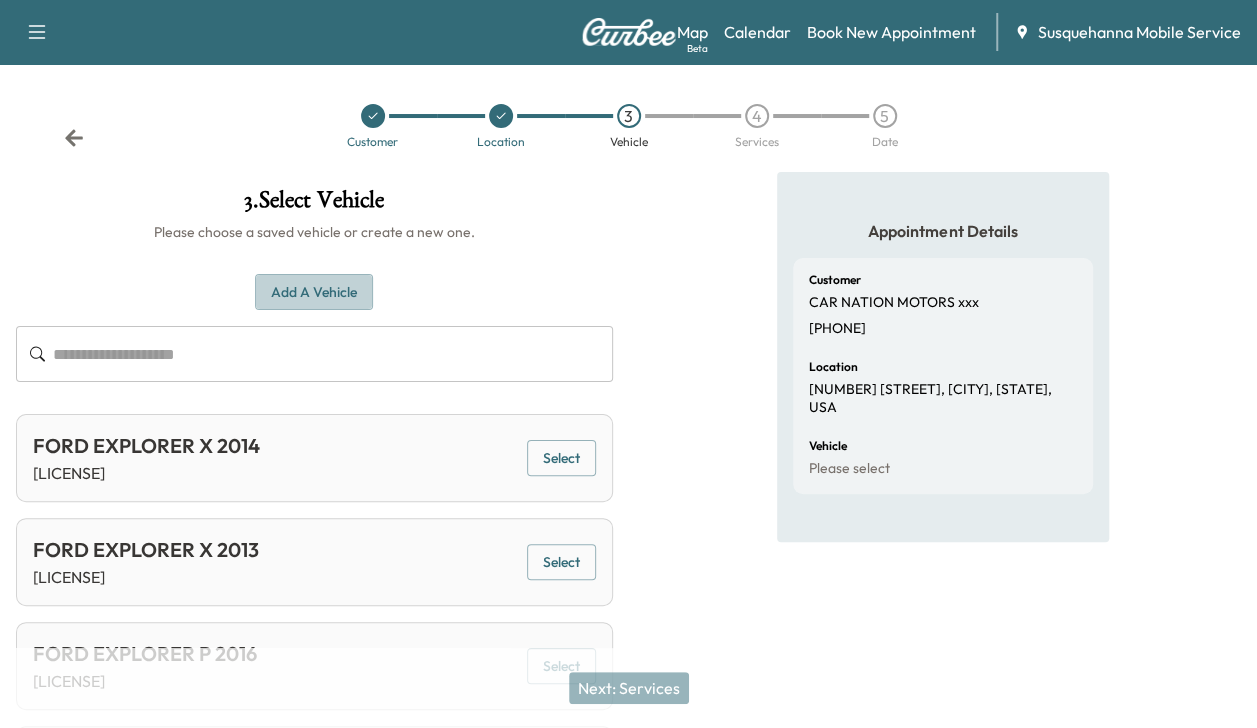 click on "Add a Vehicle" at bounding box center [314, 292] 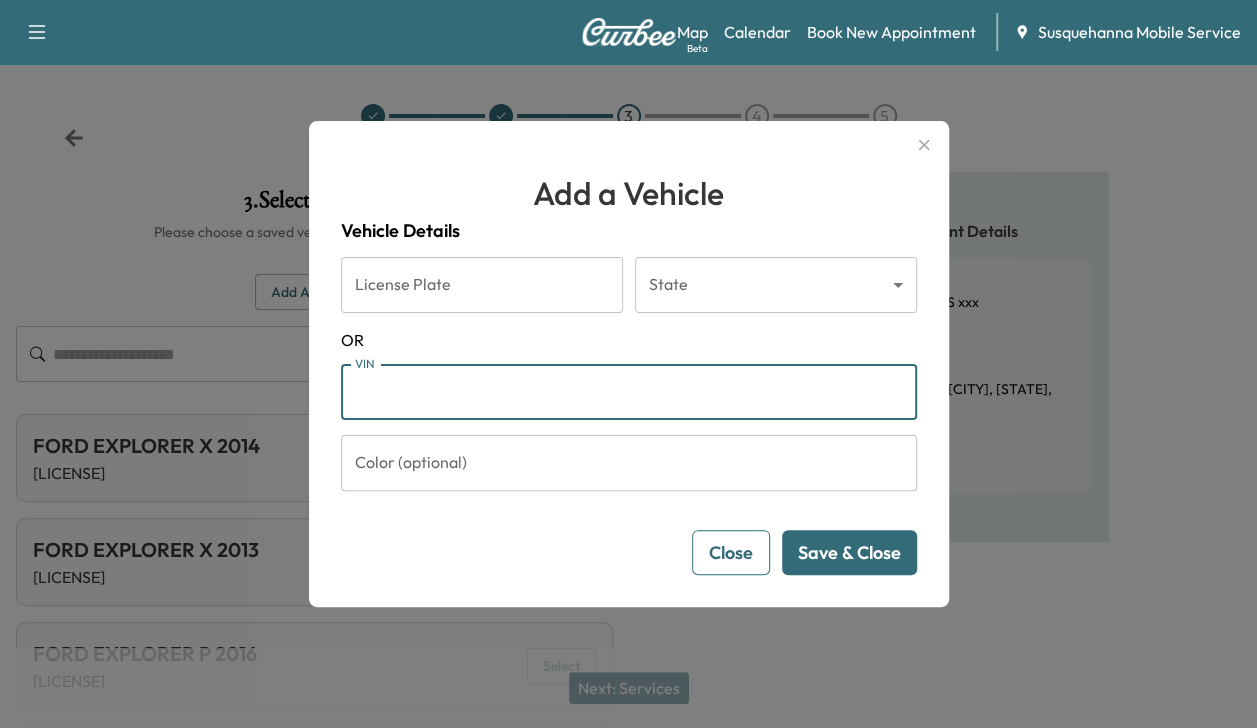 click on "VIN" at bounding box center (629, 392) 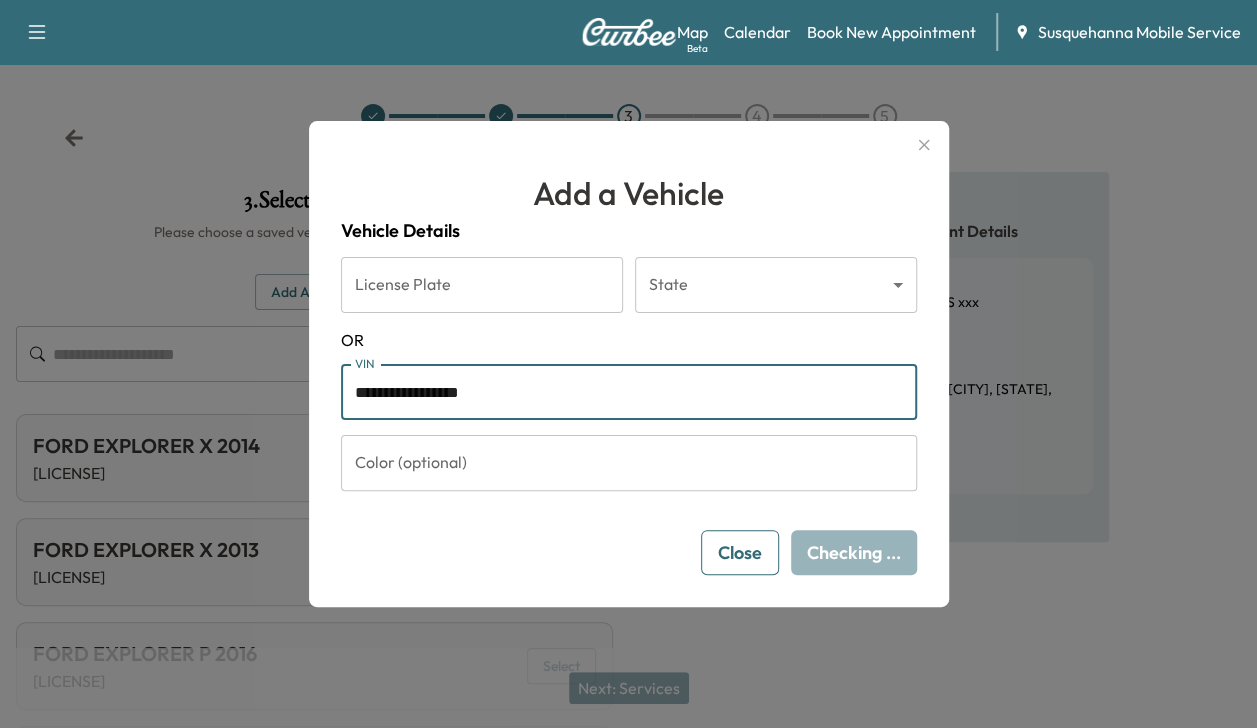 type on "**********" 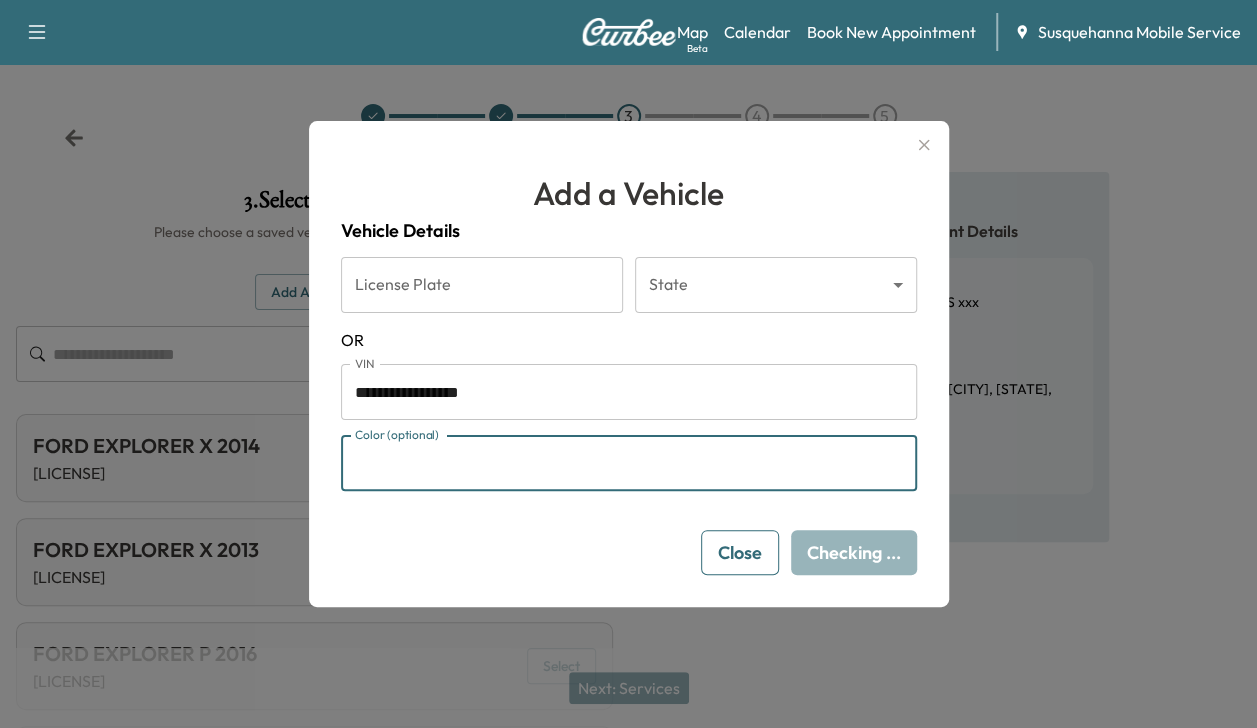 click on "Color (optional)" at bounding box center [629, 463] 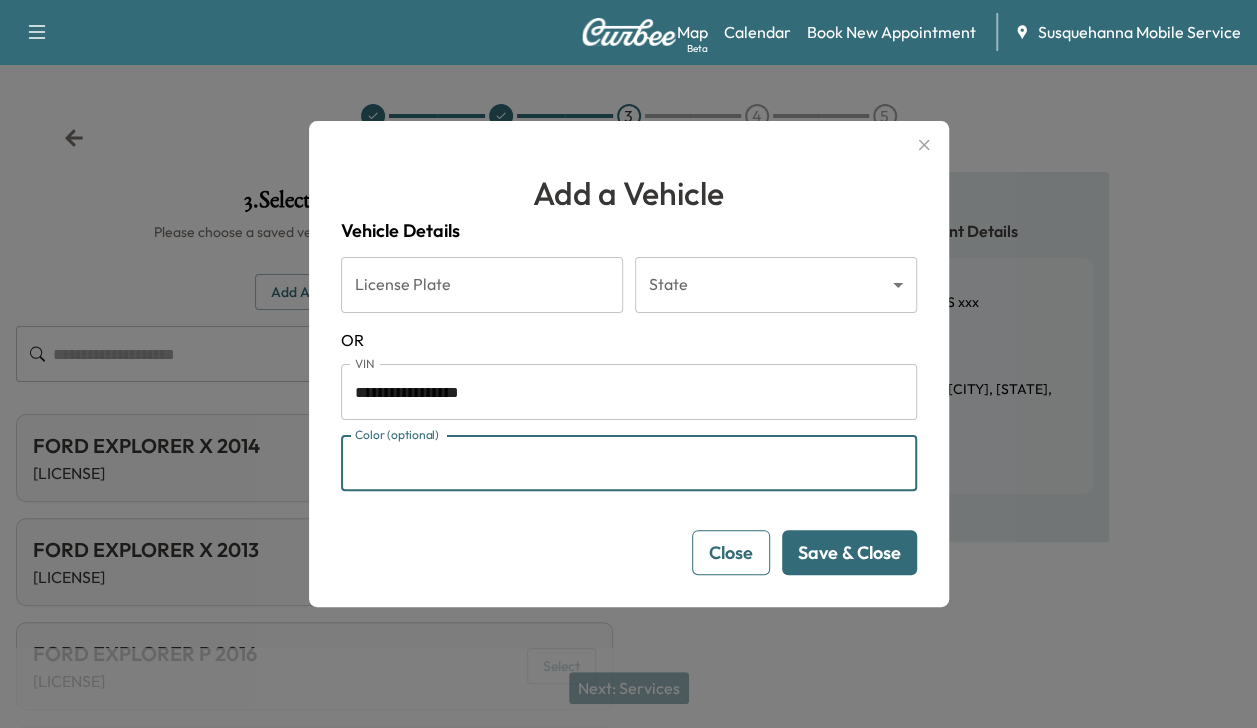 type on "*****" 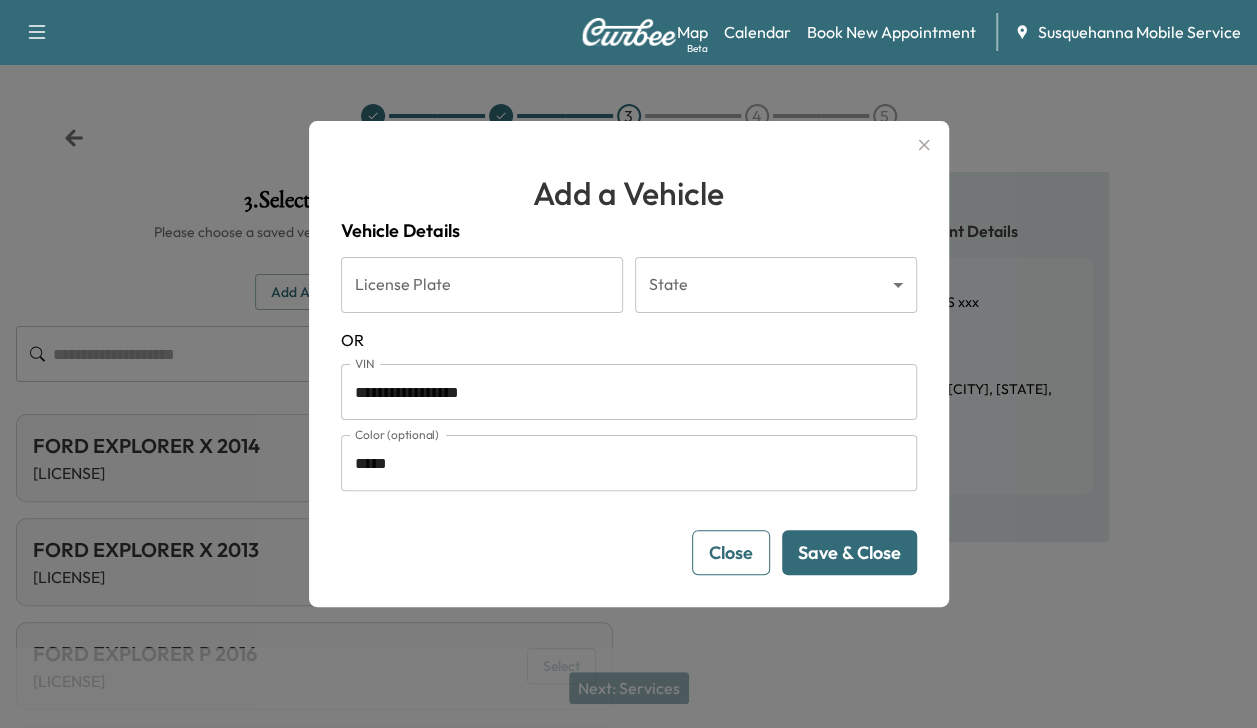 click on "Save & Close" at bounding box center (849, 552) 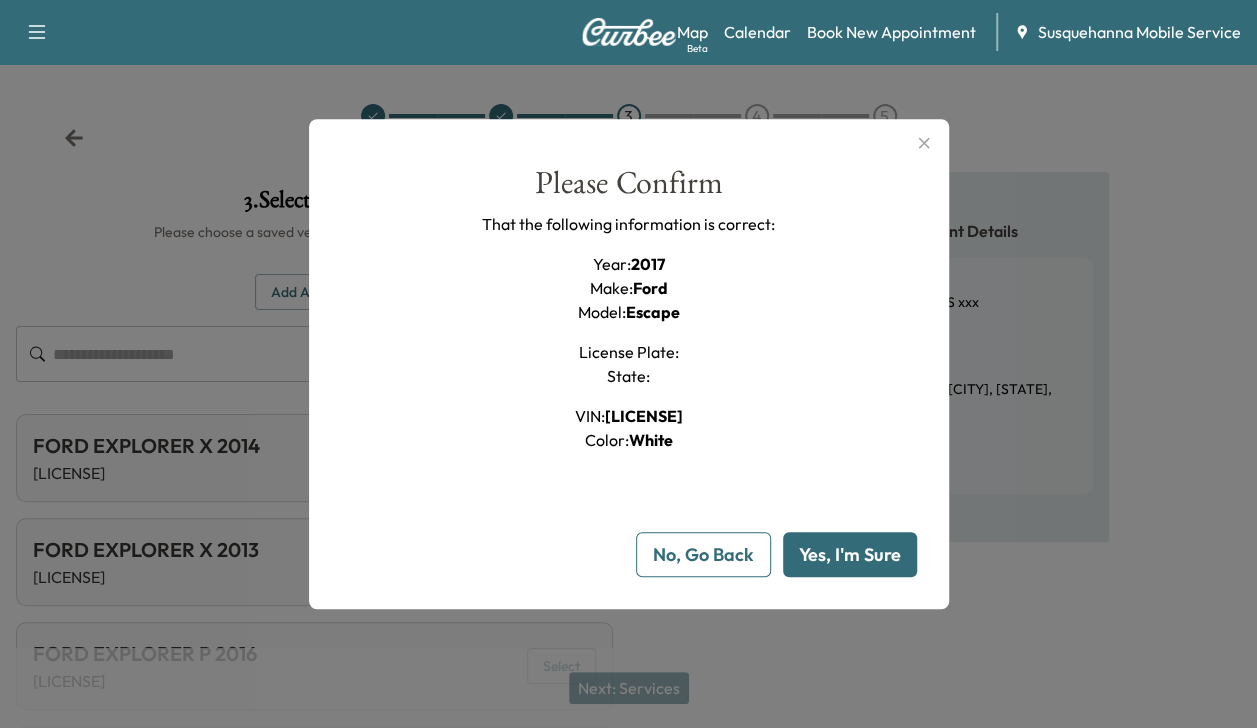click on "Yes, I'm Sure" at bounding box center (850, 554) 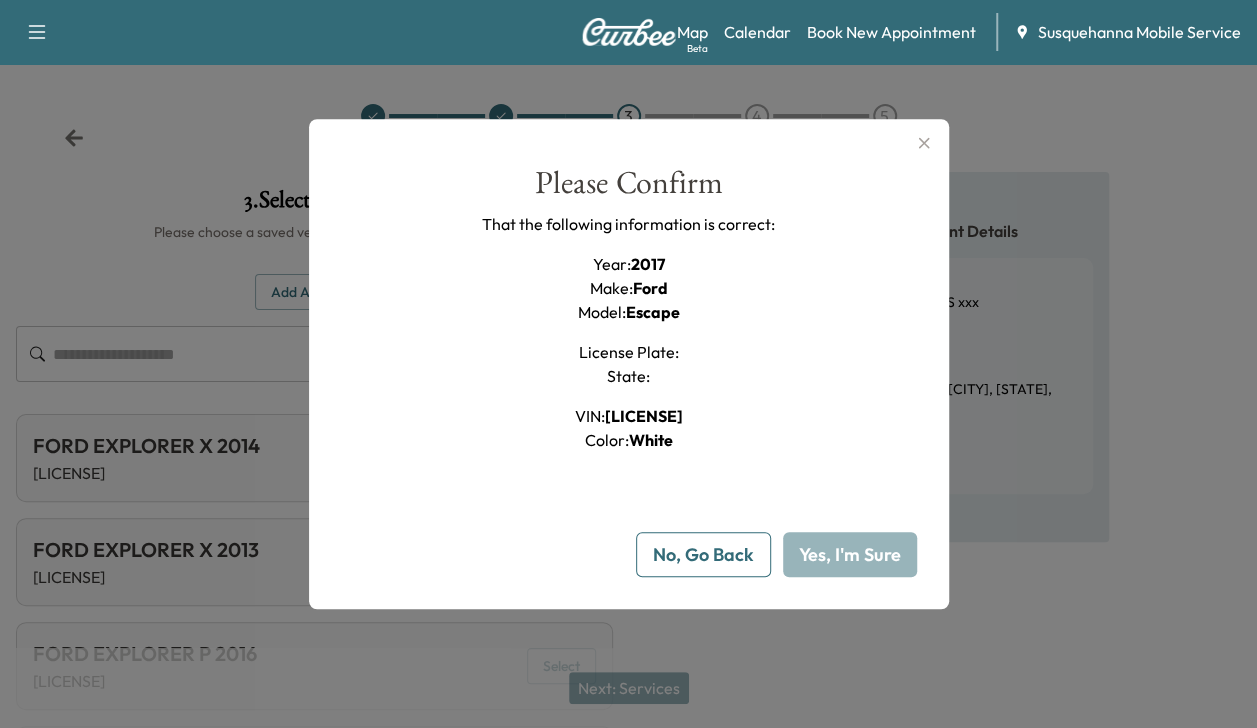 type 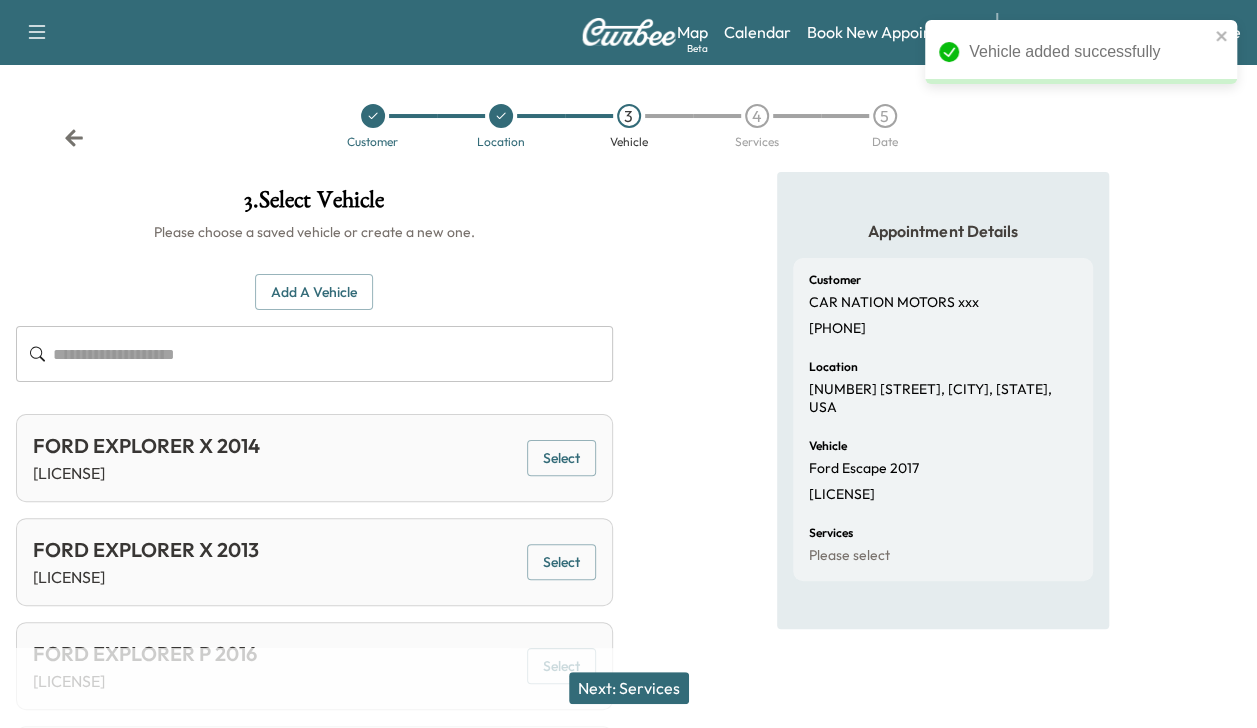 click on "Next: Services" at bounding box center [629, 688] 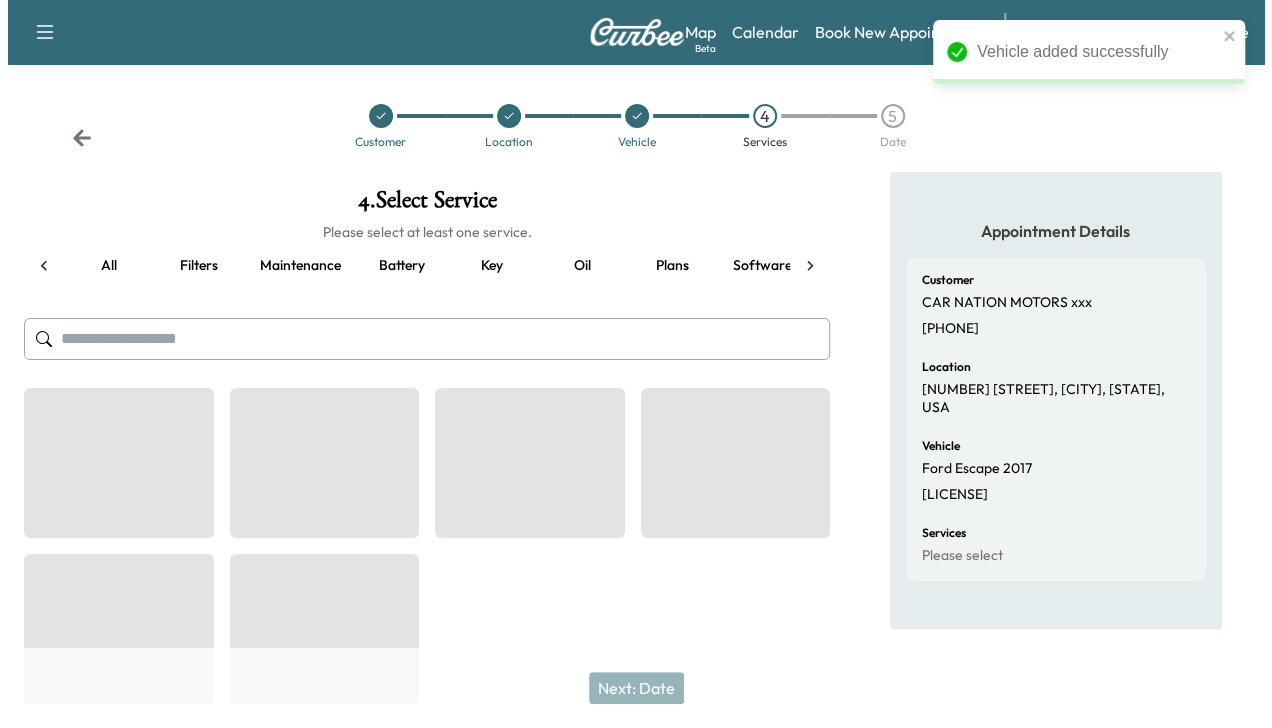 scroll, scrollTop: 0, scrollLeft: 264, axis: horizontal 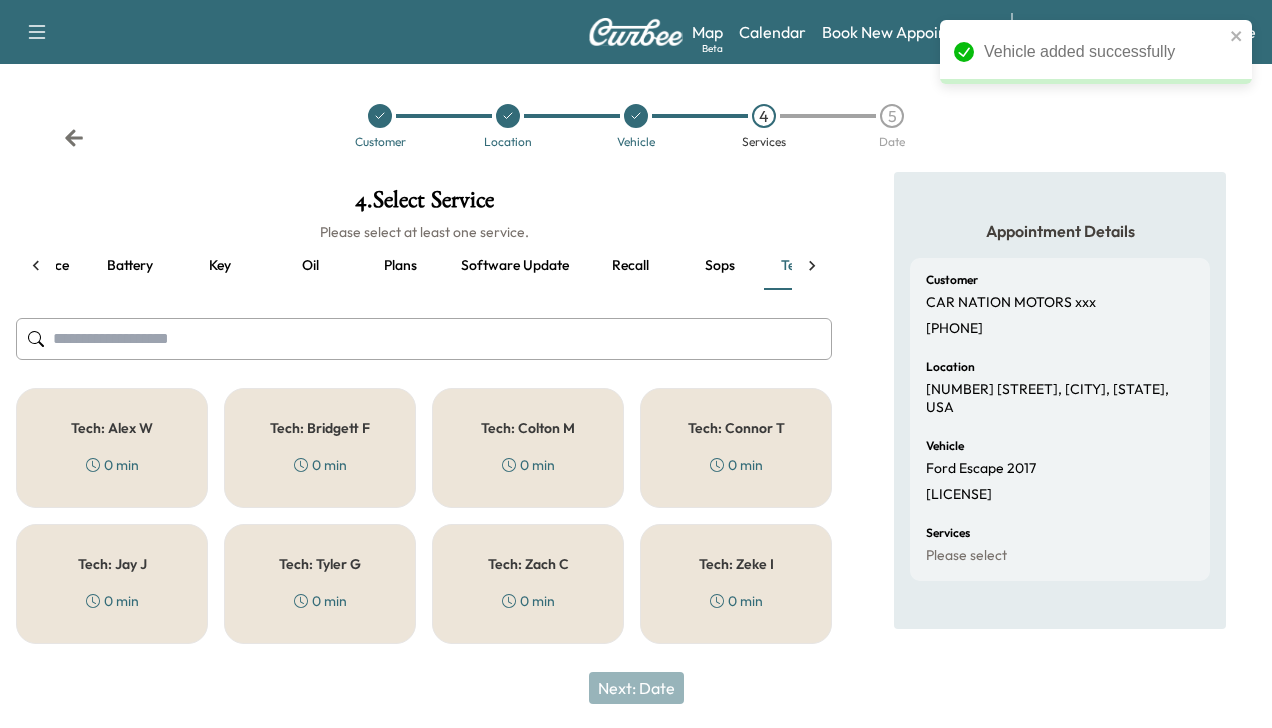 click on "Tech: [FIRST] [LAST] [DURATION]" at bounding box center [528, 448] 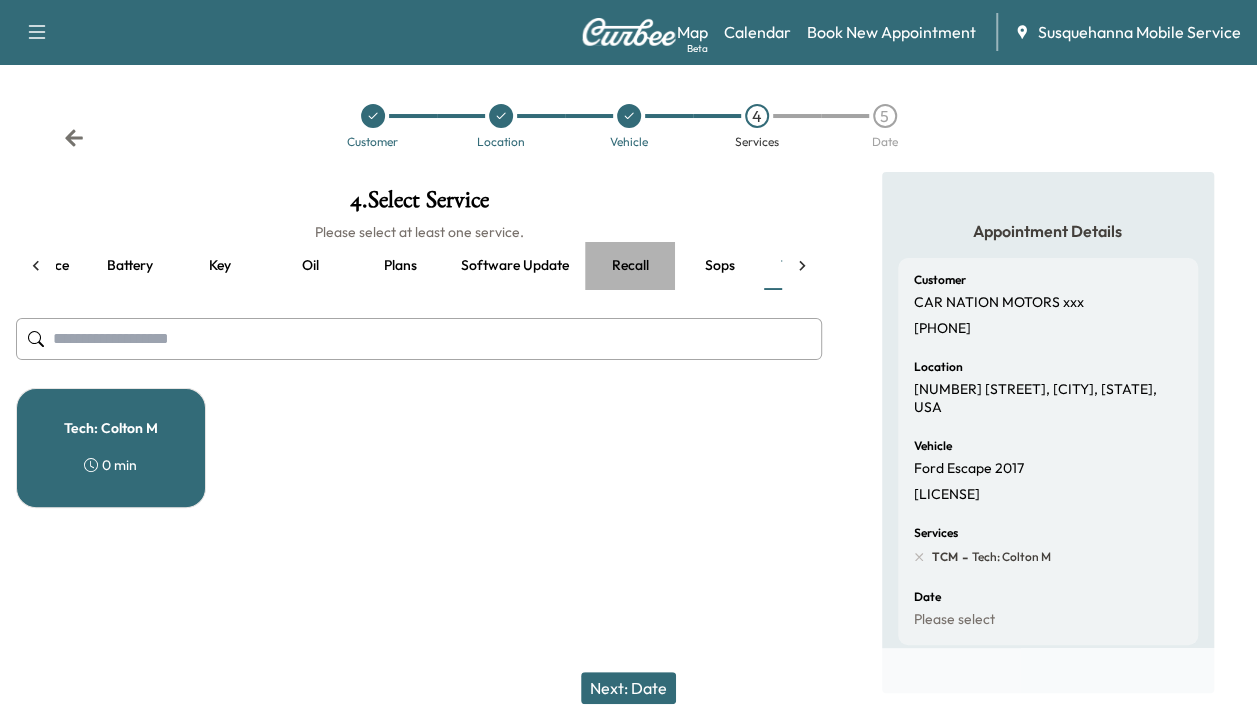 click on "Recall" at bounding box center (630, 266) 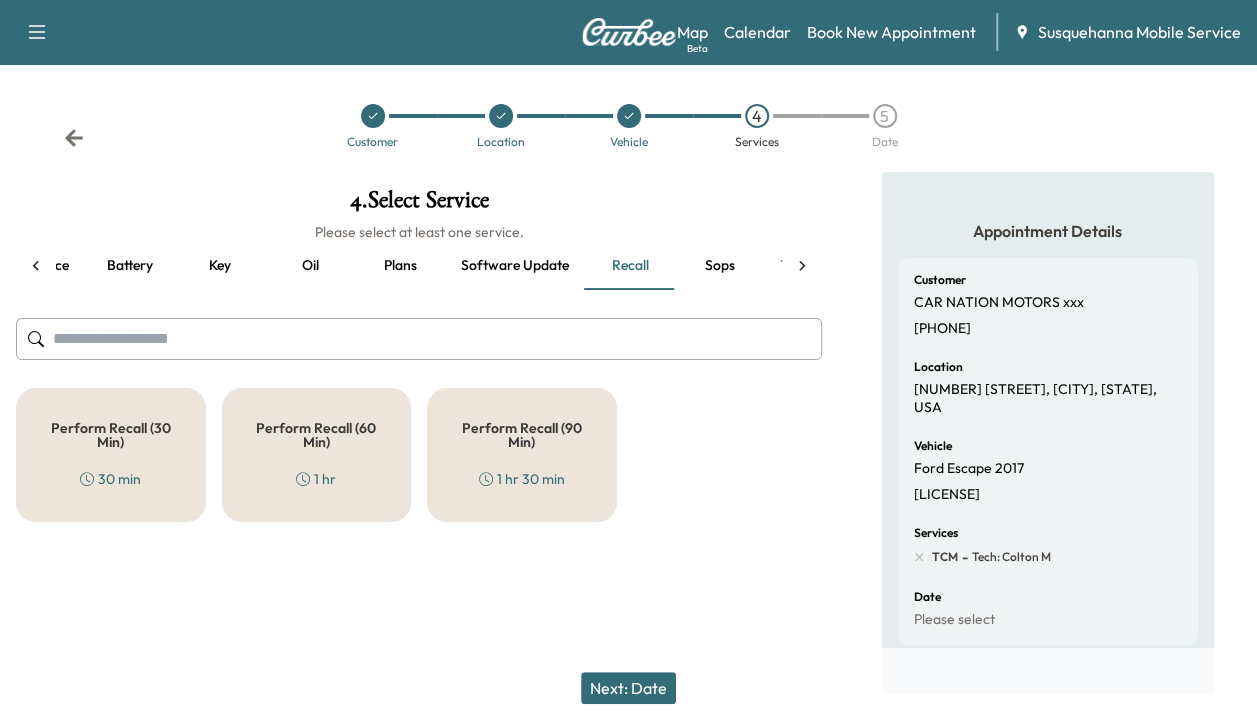 click on "Perform Recall (30 Min)" at bounding box center (111, 435) 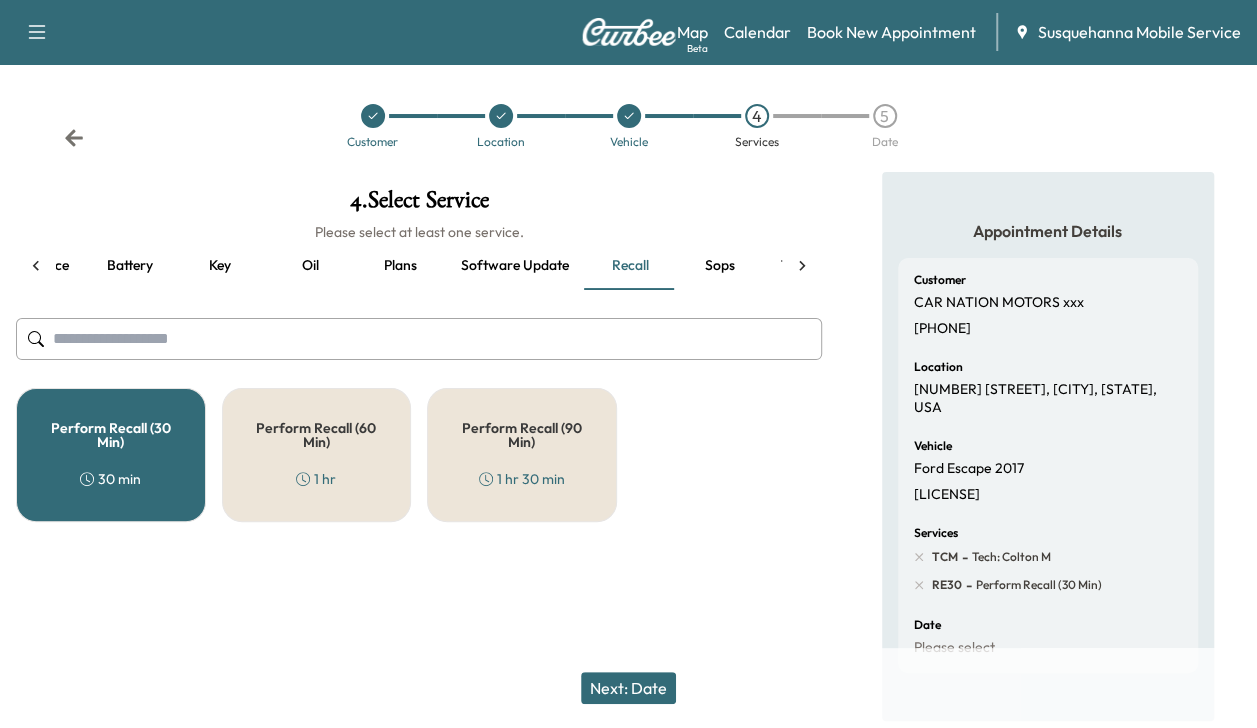 click on "Next: Date" at bounding box center (628, 688) 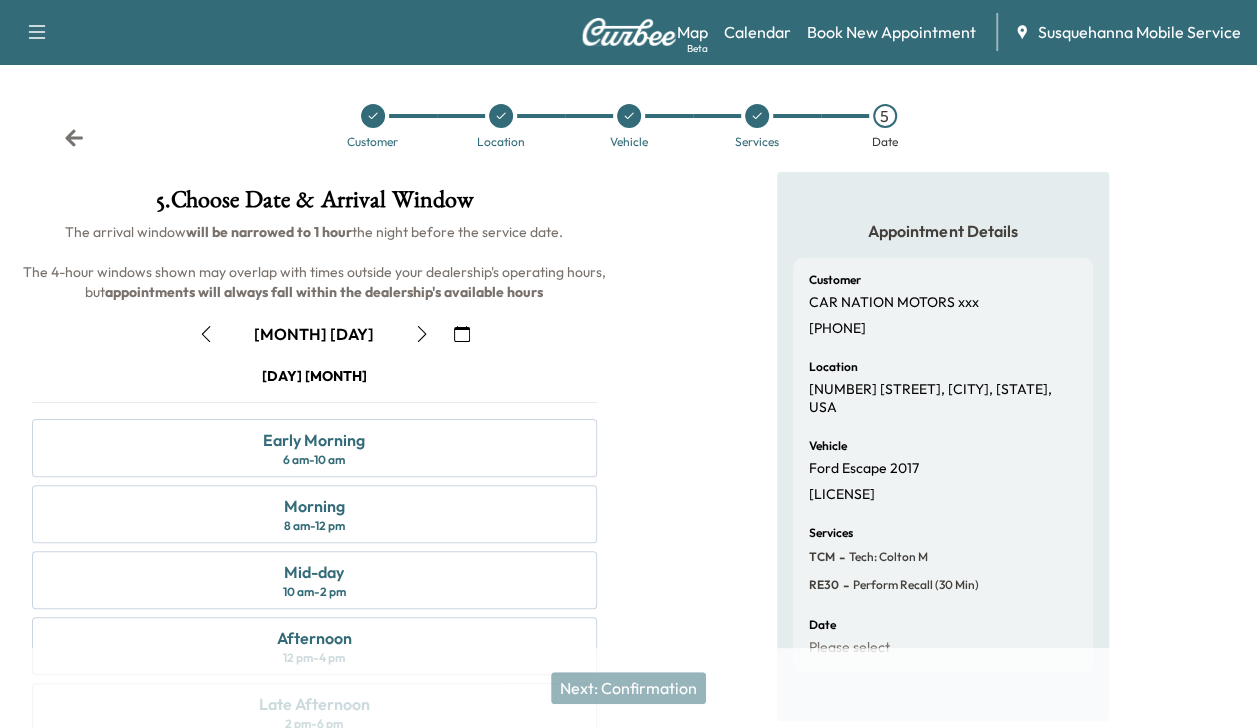 click 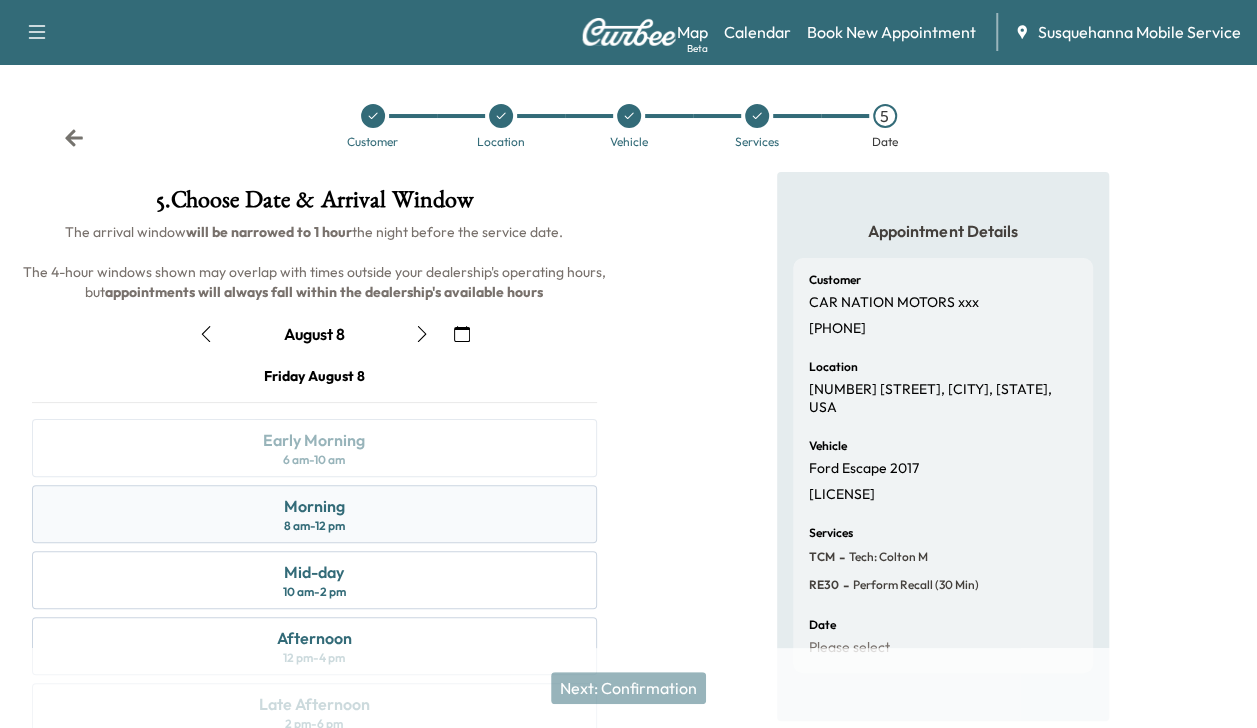 click on "Morning 8 am  -  12 pm" at bounding box center [314, 514] 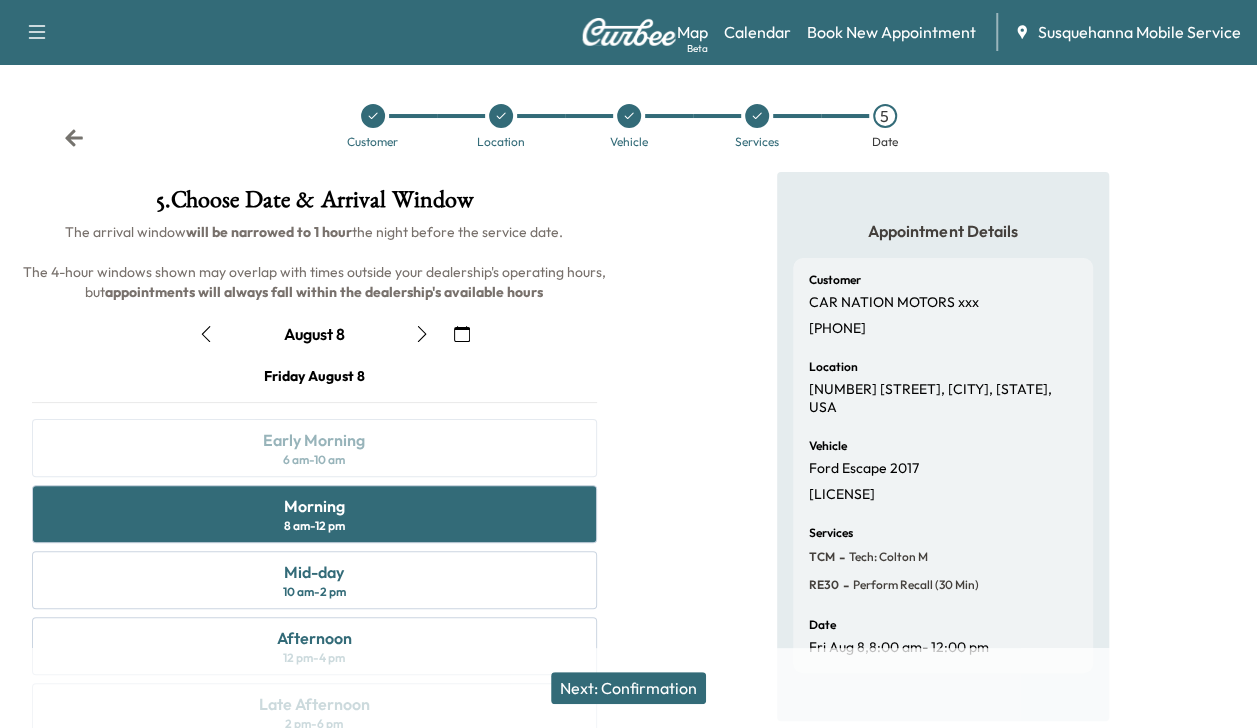 click on "Next: Confirmation" at bounding box center [628, 688] 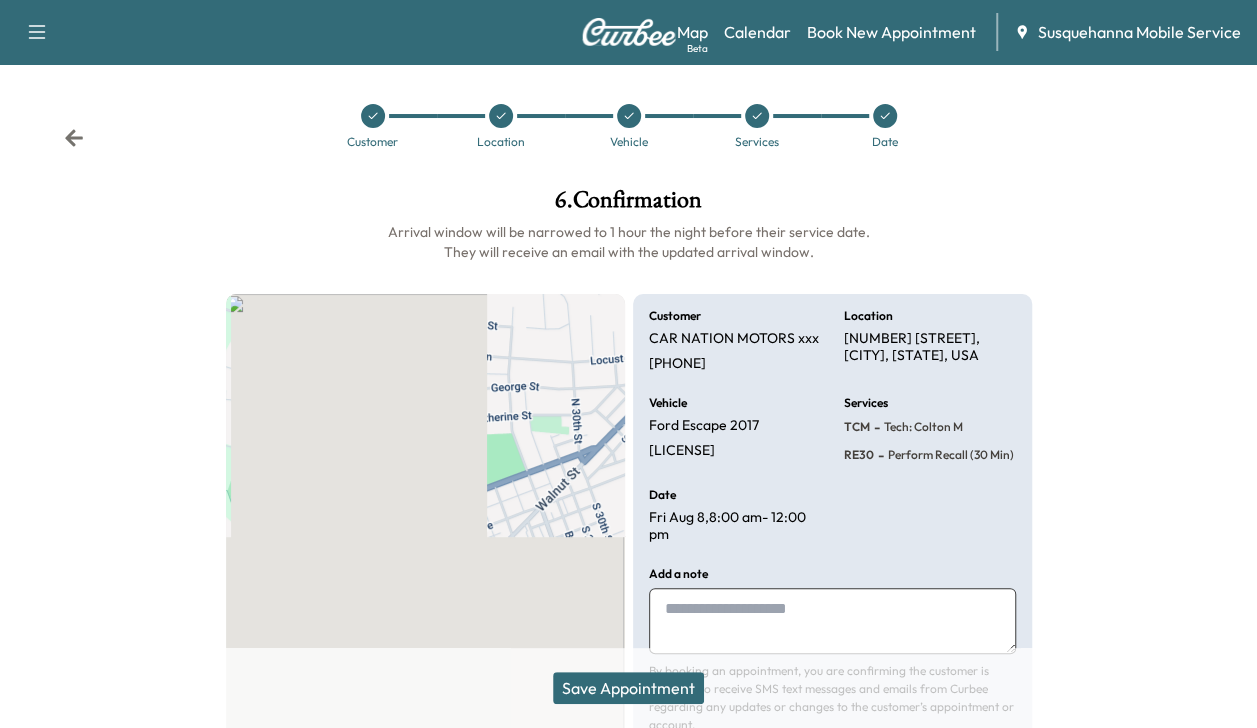 click on "Save Appointment" at bounding box center [628, 688] 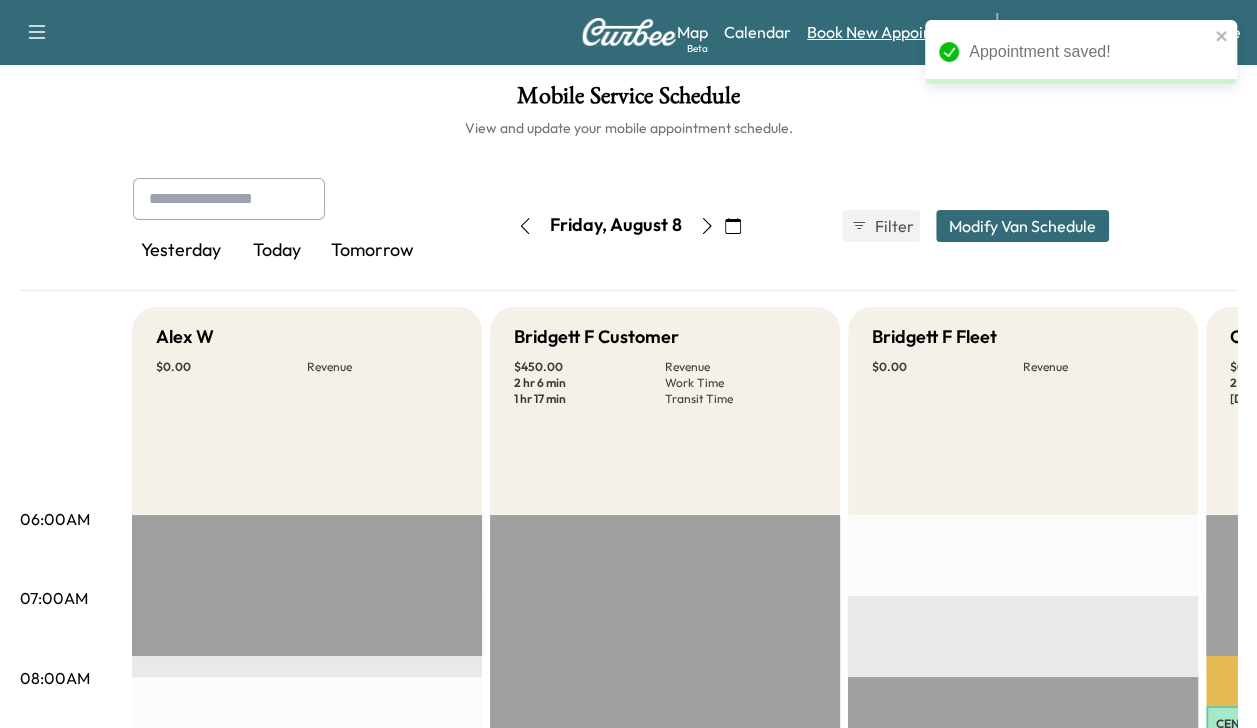 click on "Book New Appointment" at bounding box center [891, 32] 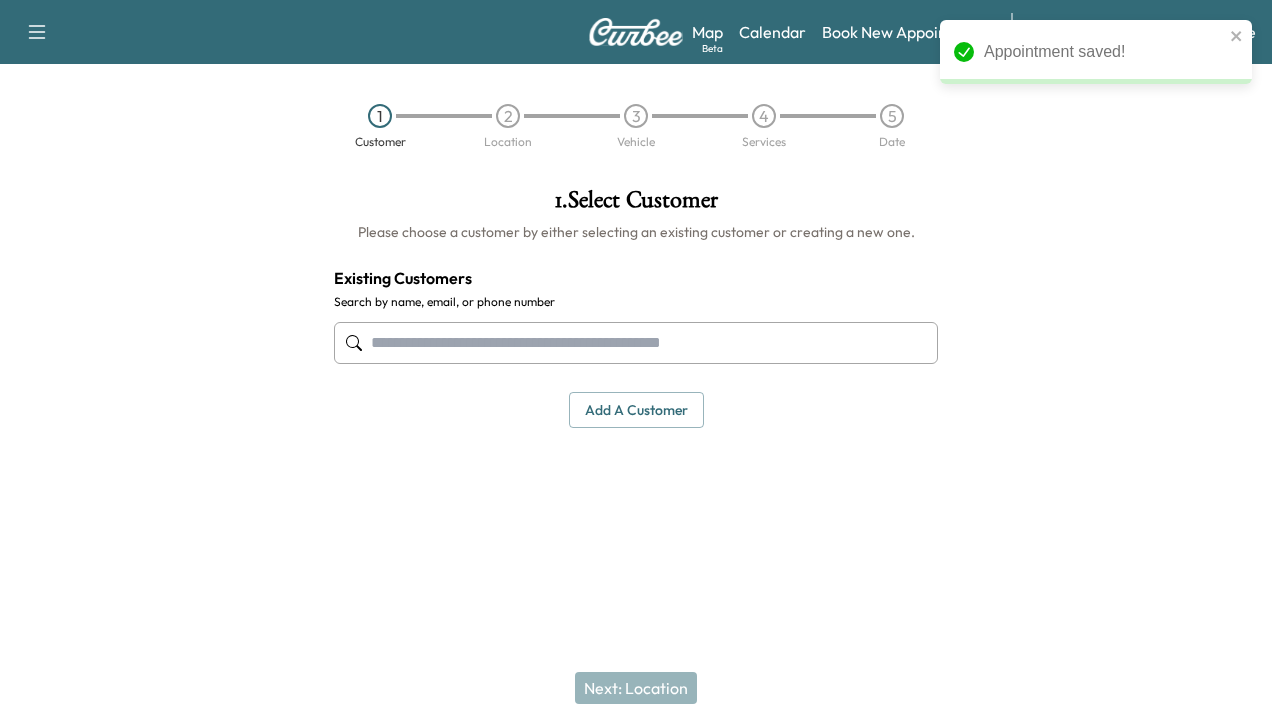 click on "Map Beta Calendar Book New Appointment Susquehanna Mobile Service" at bounding box center (974, 32) 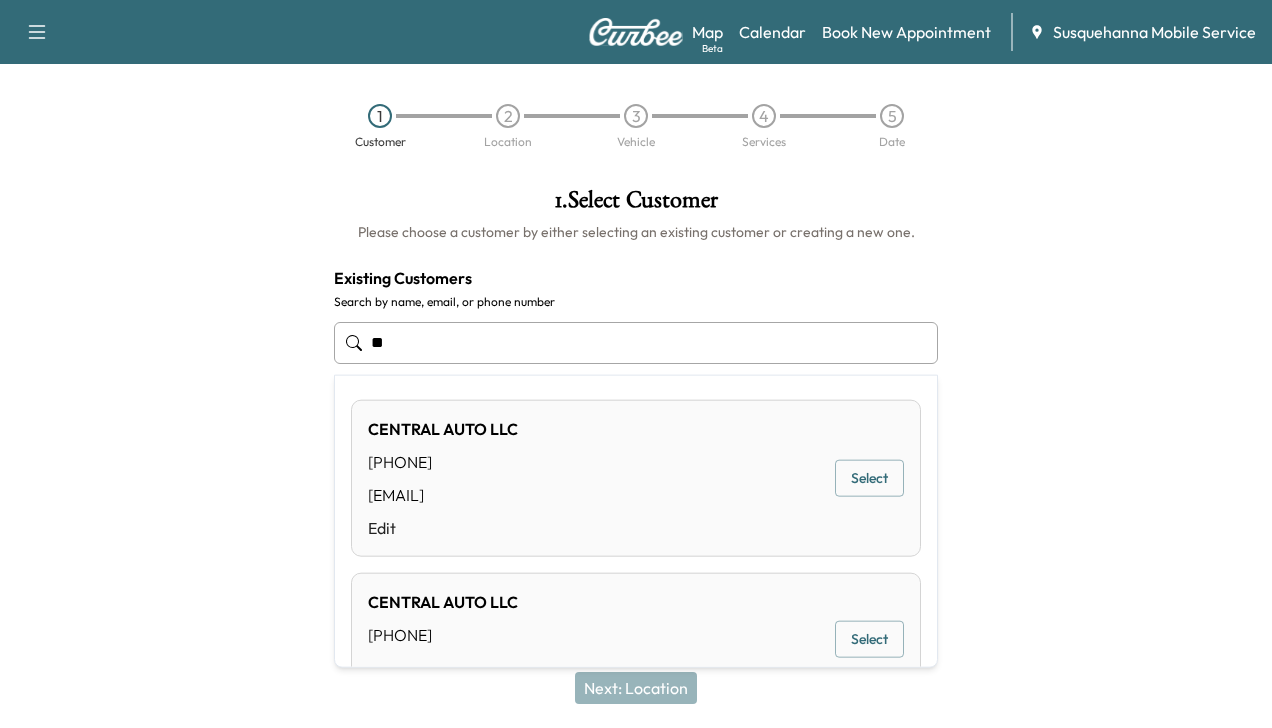 type on "*" 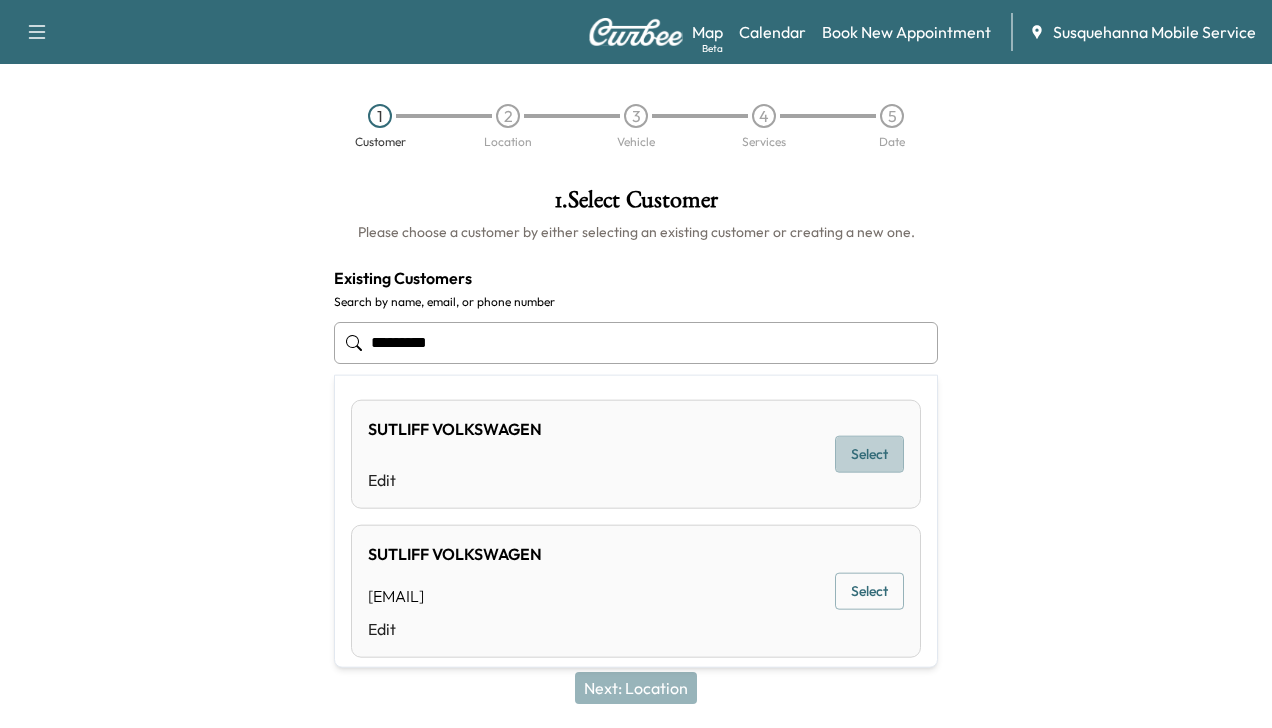 click on "Select" at bounding box center (869, 454) 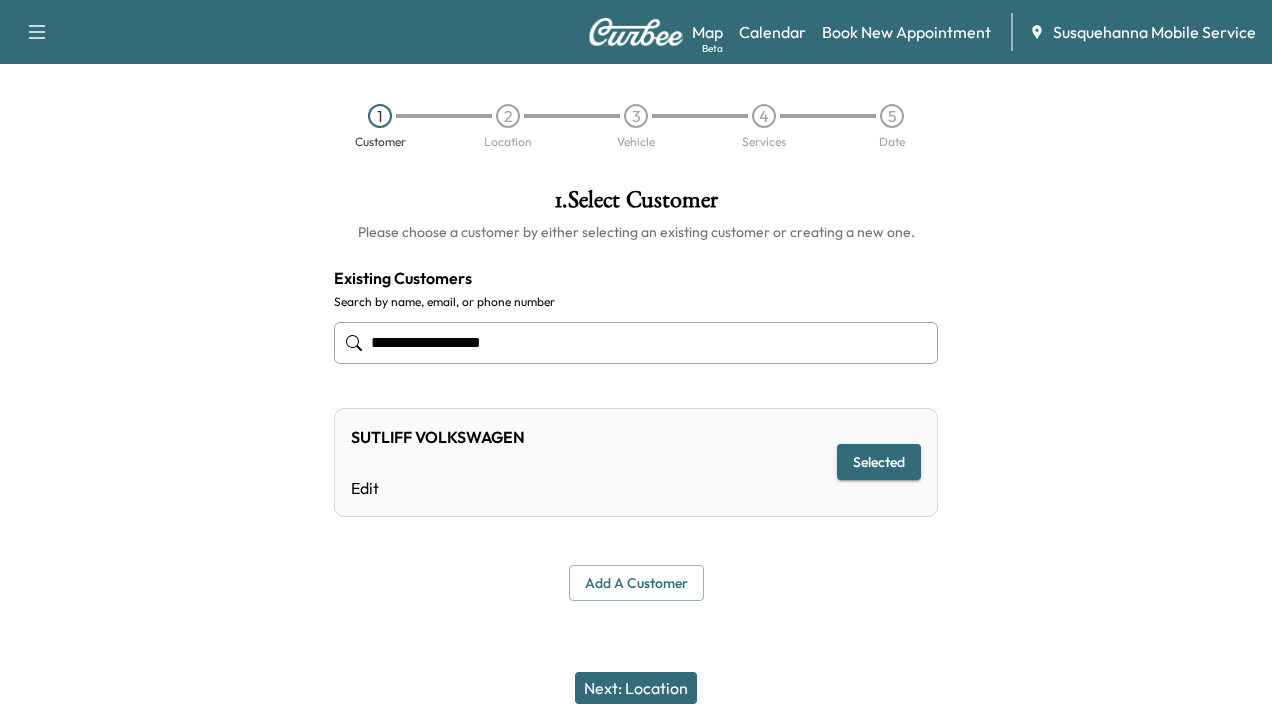 type on "**********" 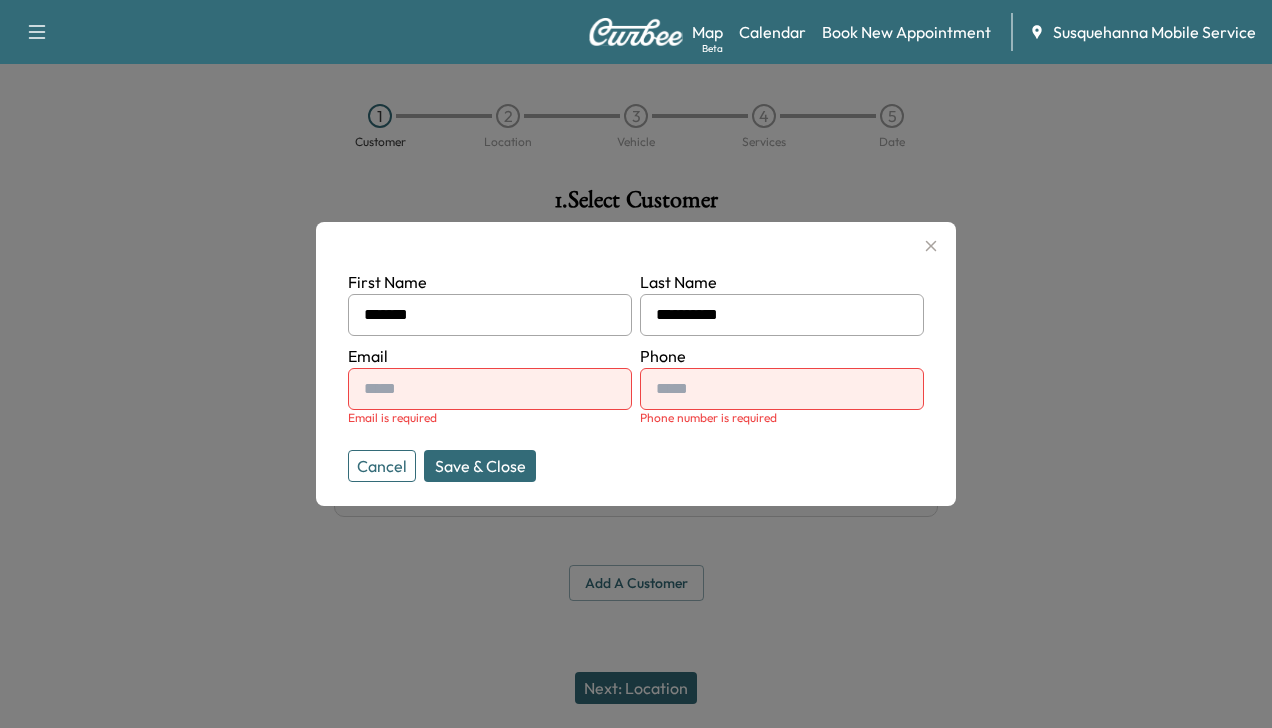 click on "Cancel" at bounding box center (382, 466) 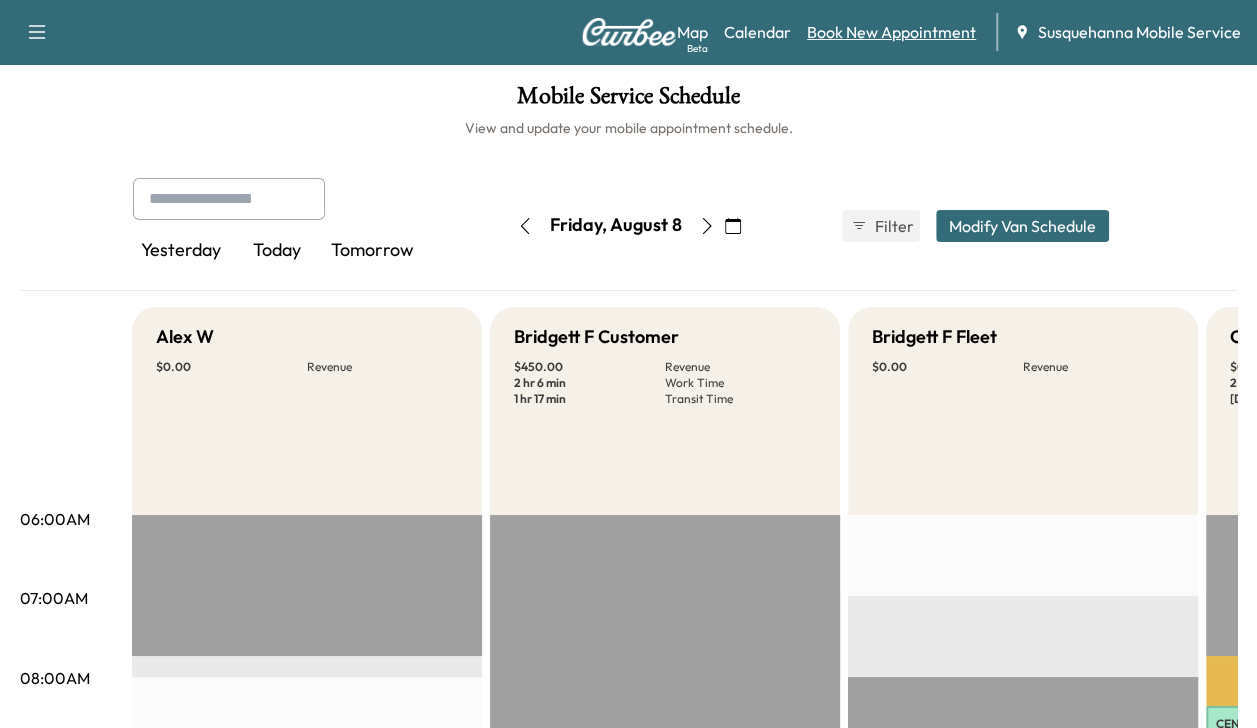 click on "Book New Appointment" at bounding box center [891, 32] 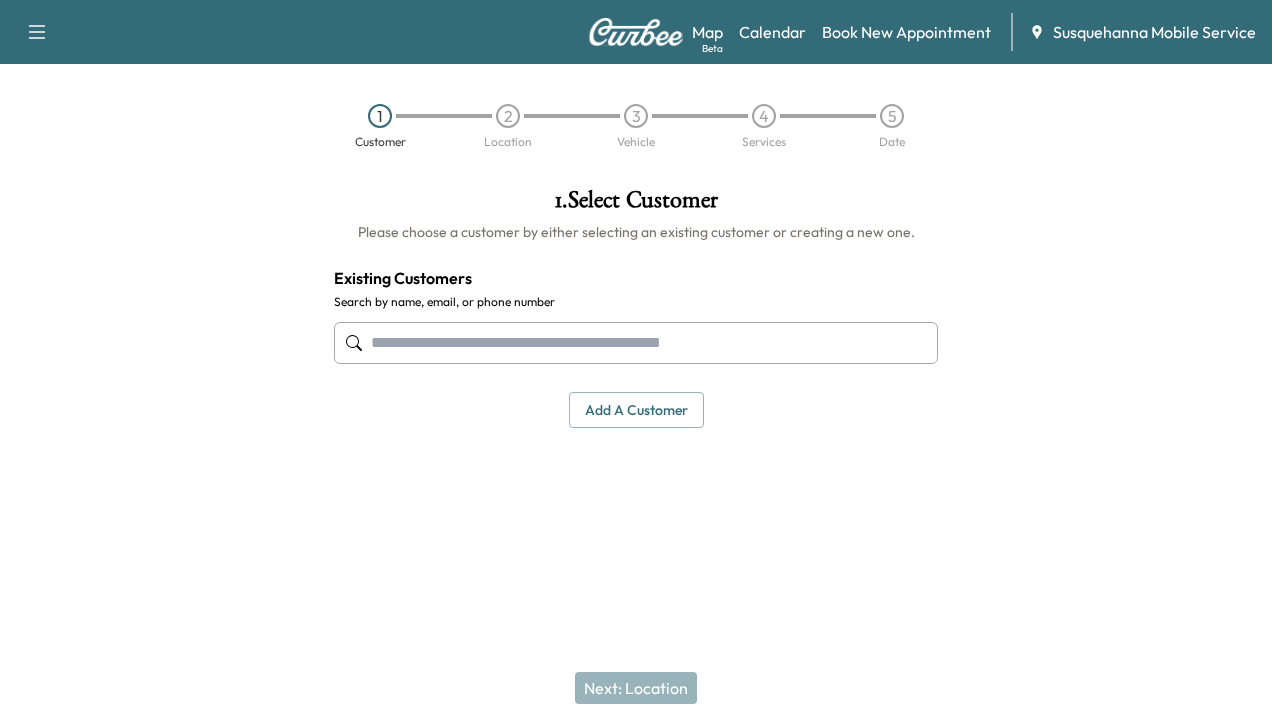 click at bounding box center [636, 343] 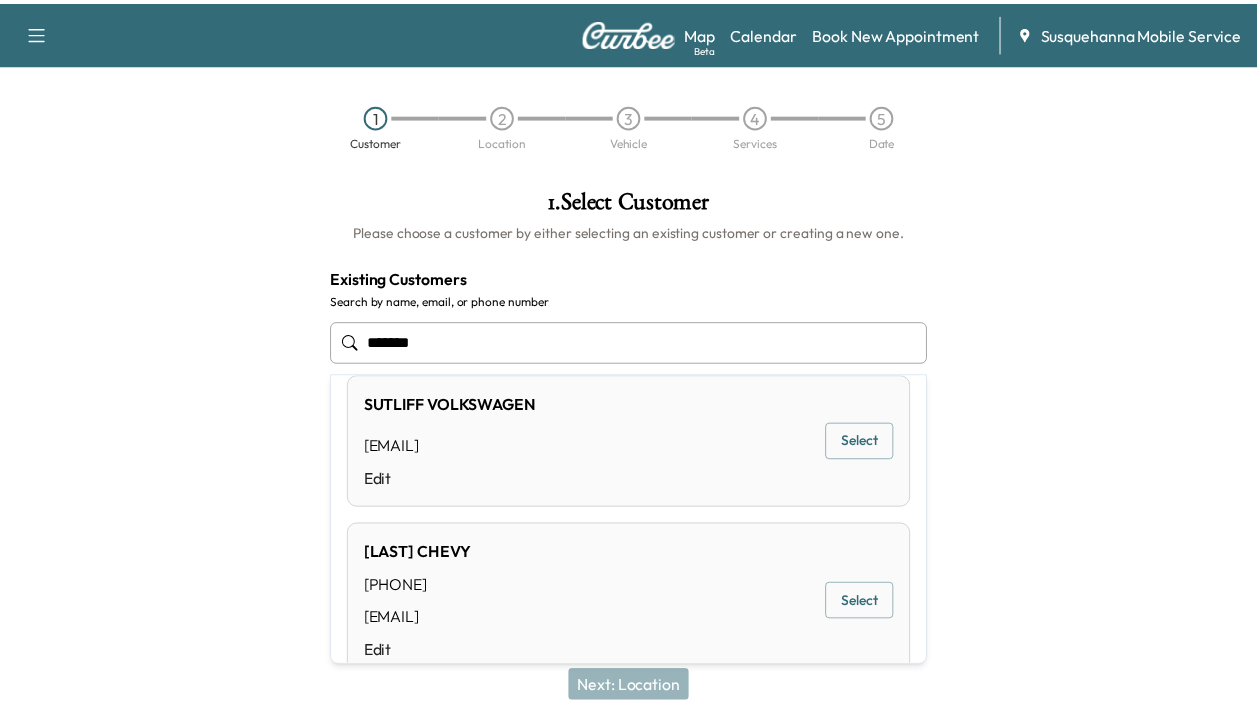 scroll, scrollTop: 640, scrollLeft: 0, axis: vertical 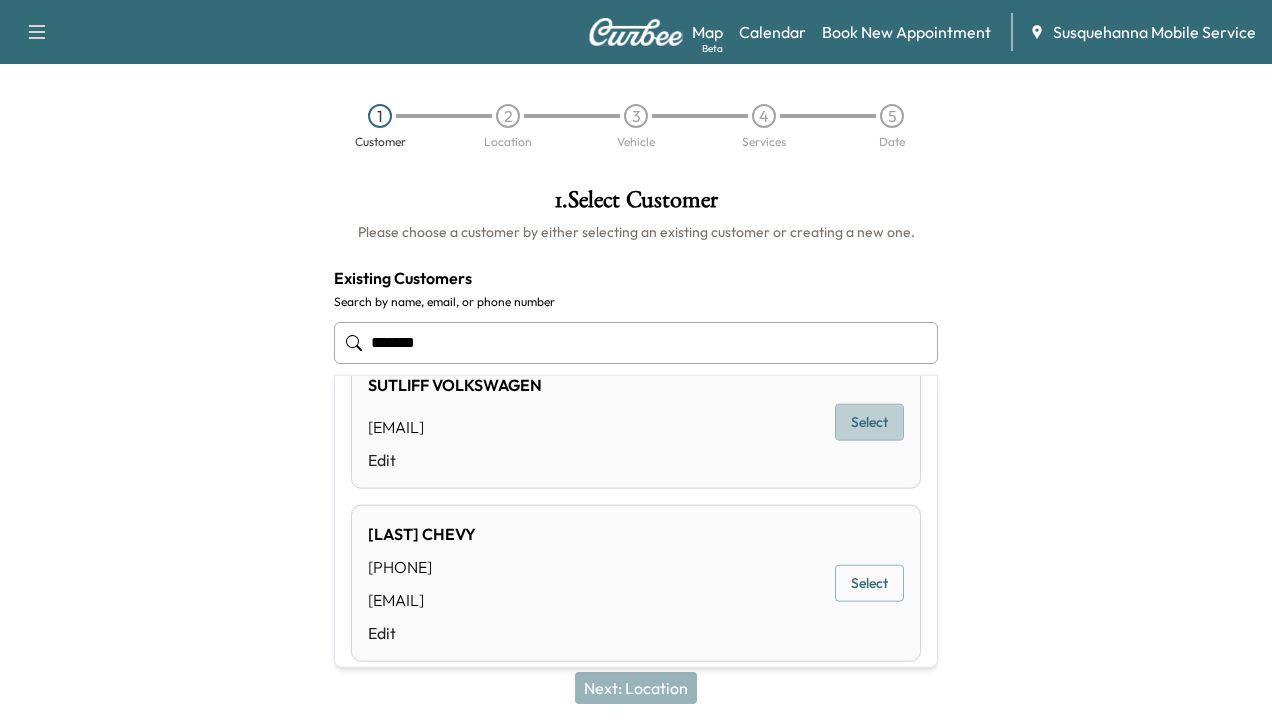 click on "Select" at bounding box center [869, 422] 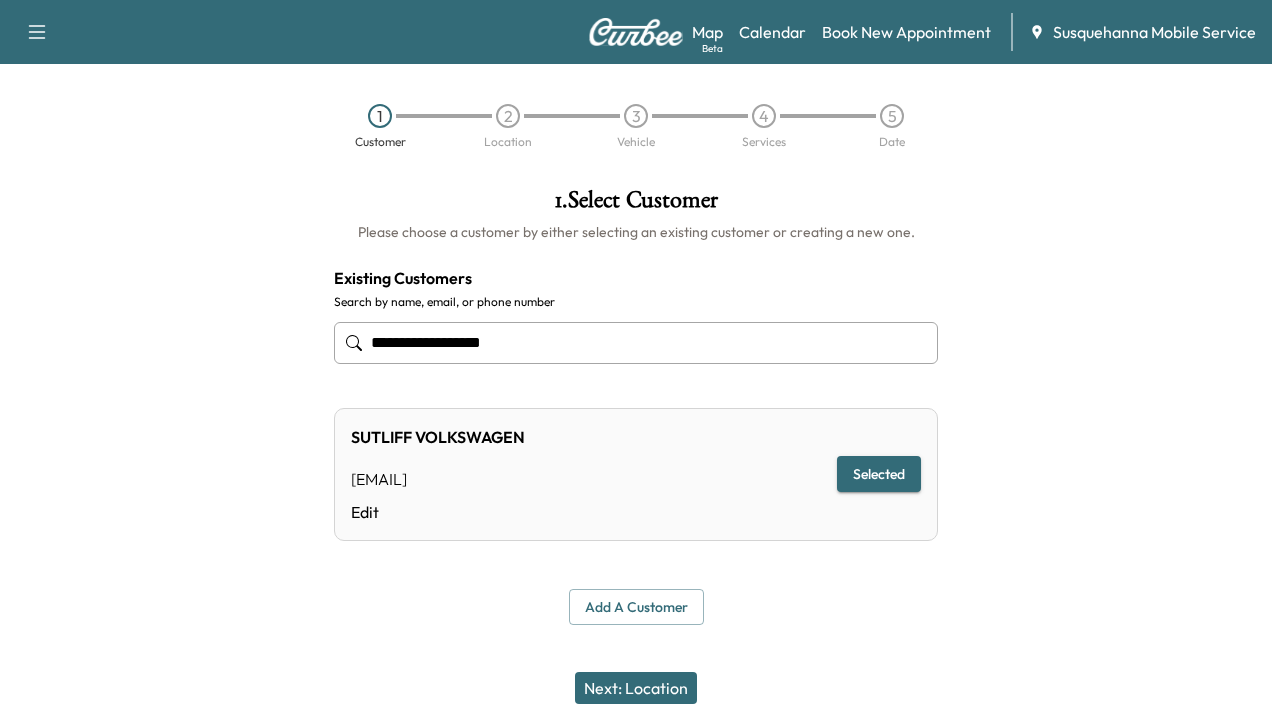 type on "**********" 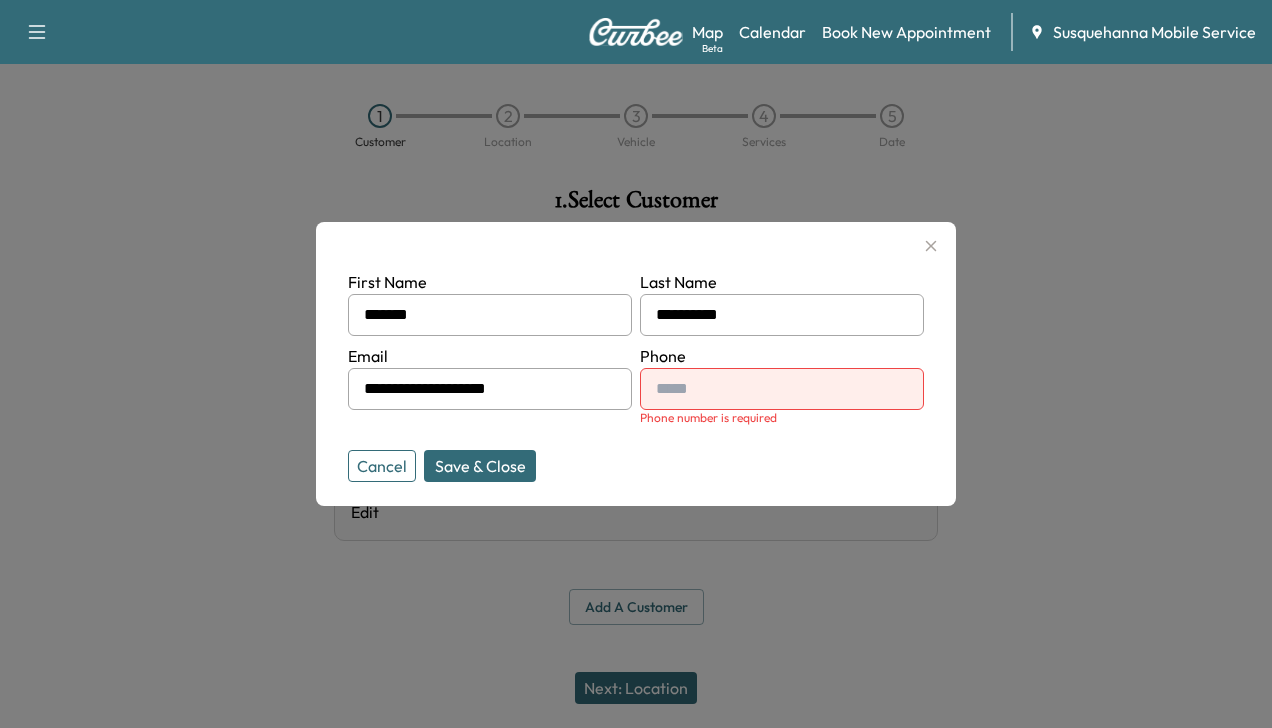 click at bounding box center (782, 389) 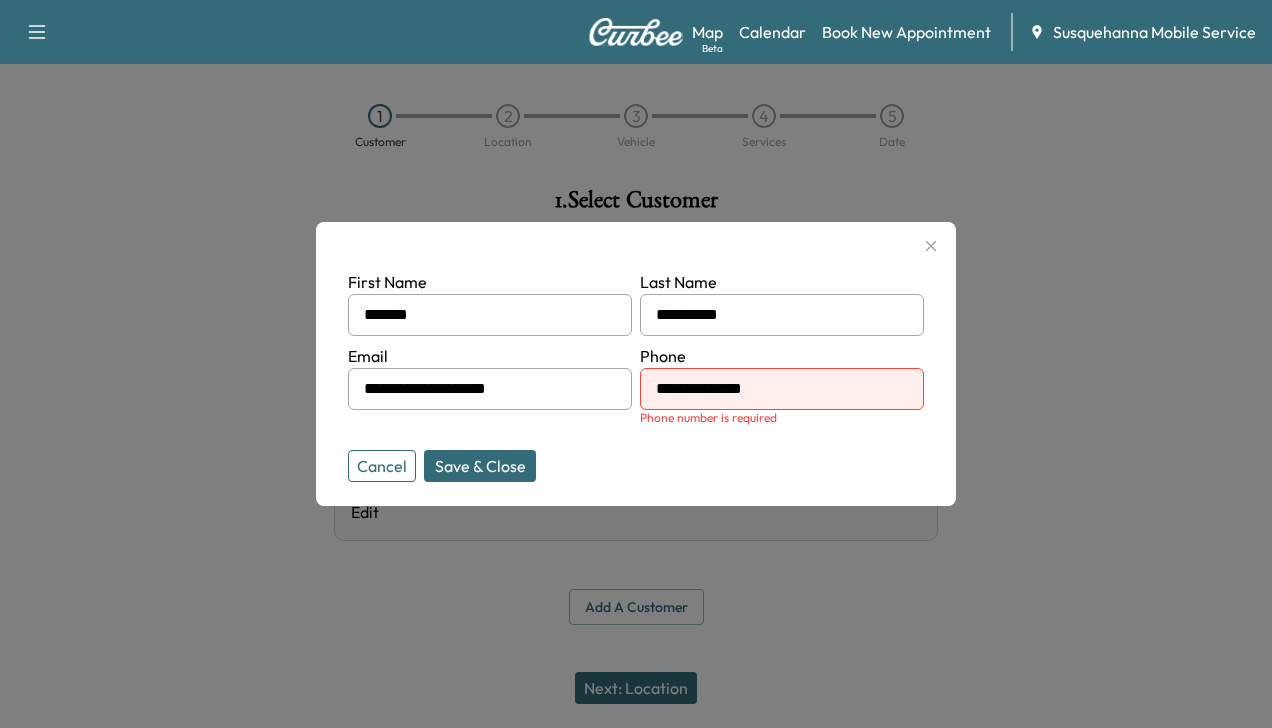 click on "Save & Close" at bounding box center (480, 466) 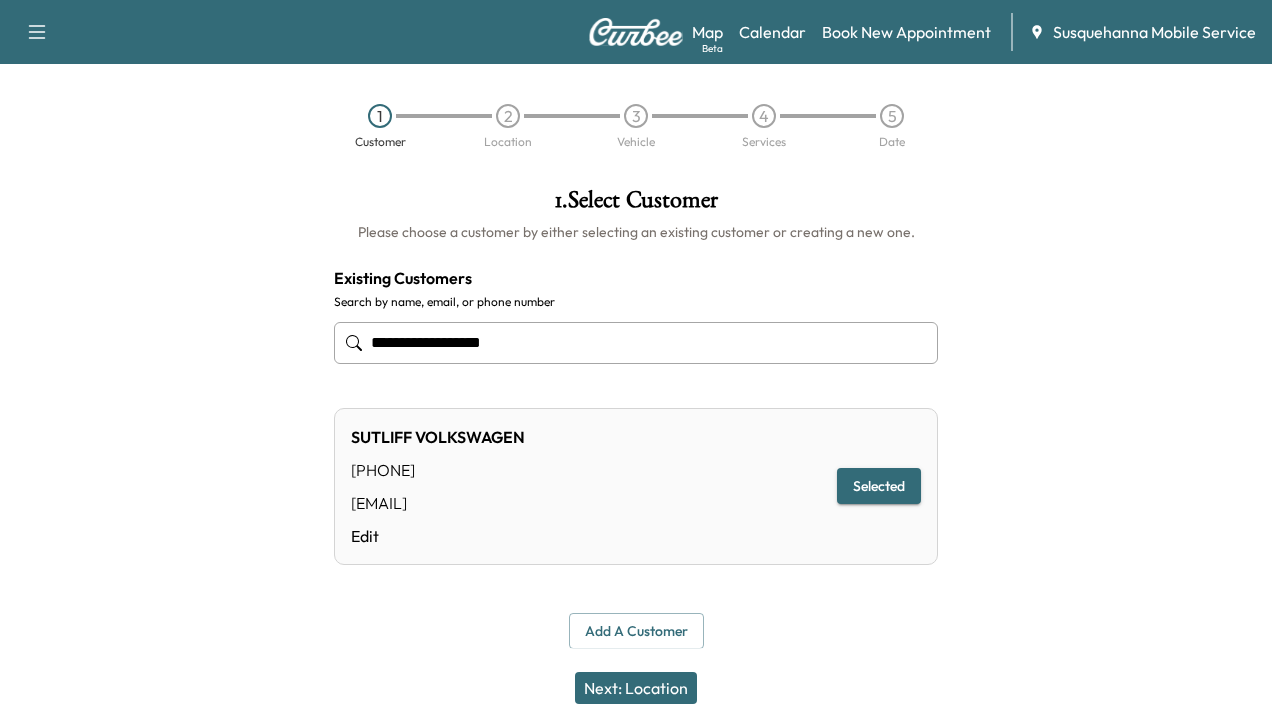 click on "Next: Location" at bounding box center (636, 688) 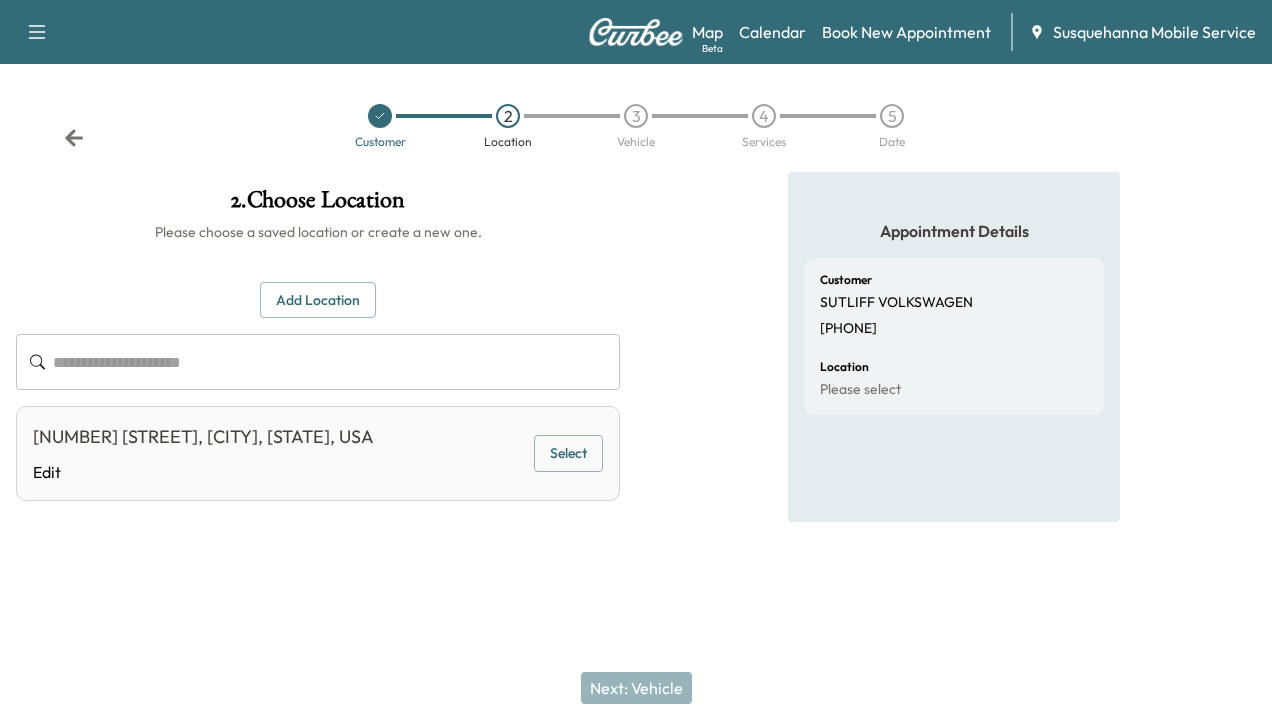 click on "Select" at bounding box center (568, 453) 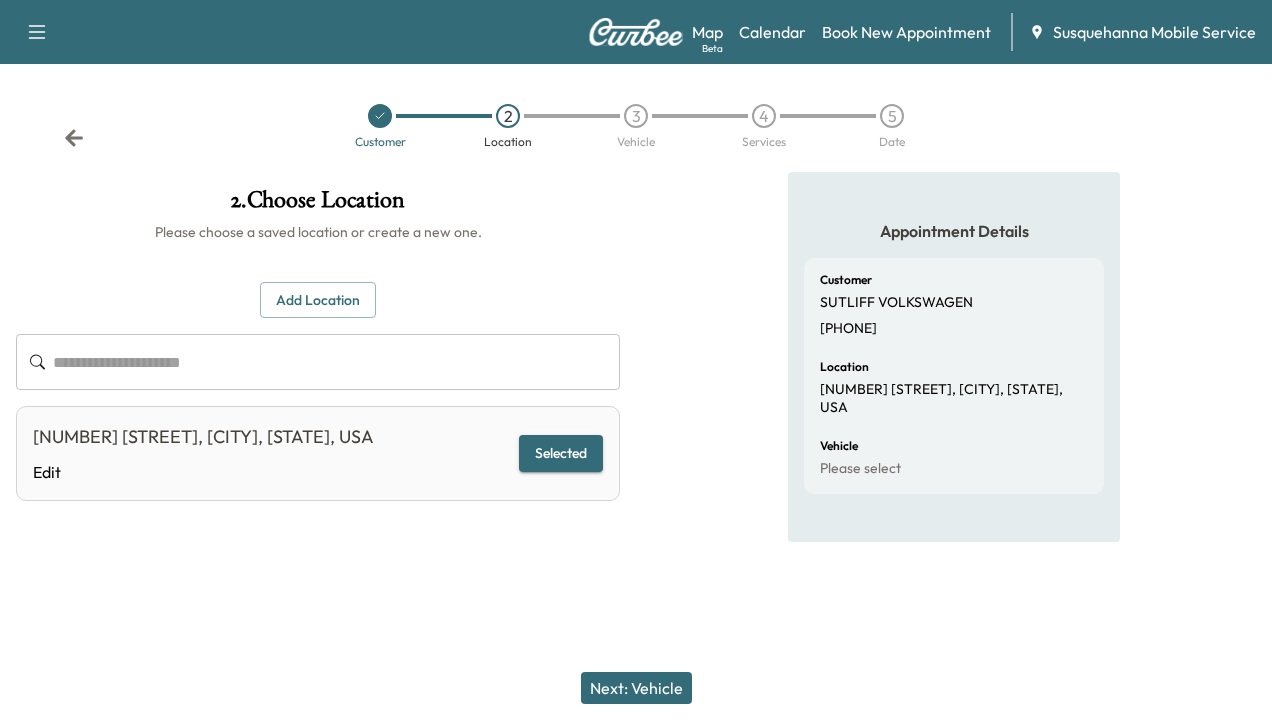 click on "Next: Vehicle" at bounding box center [636, 688] 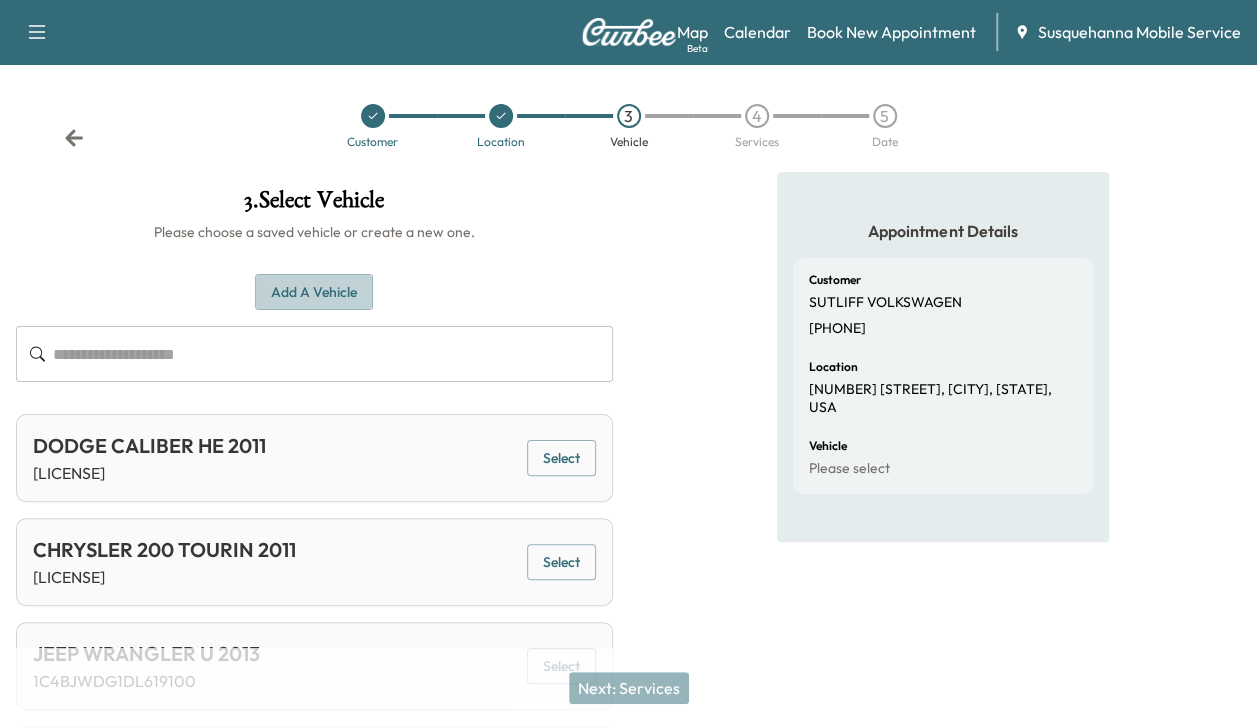 click on "Add a Vehicle" at bounding box center (314, 292) 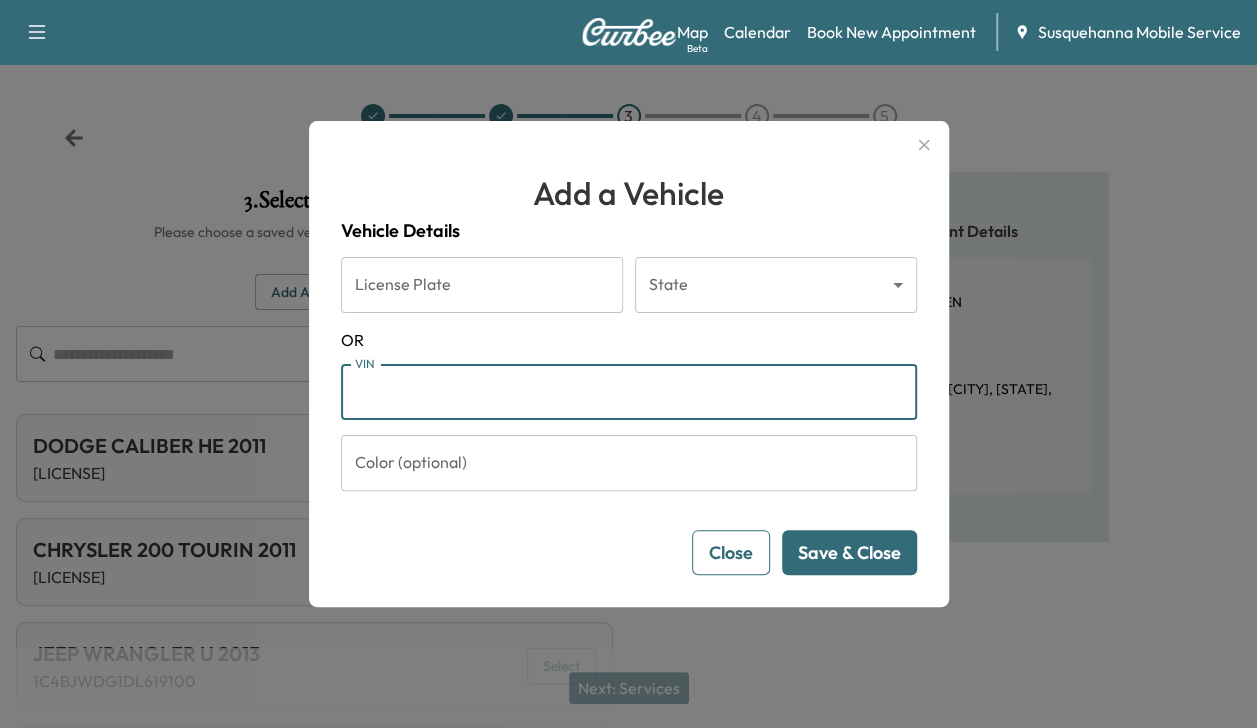 click on "VIN" at bounding box center (629, 392) 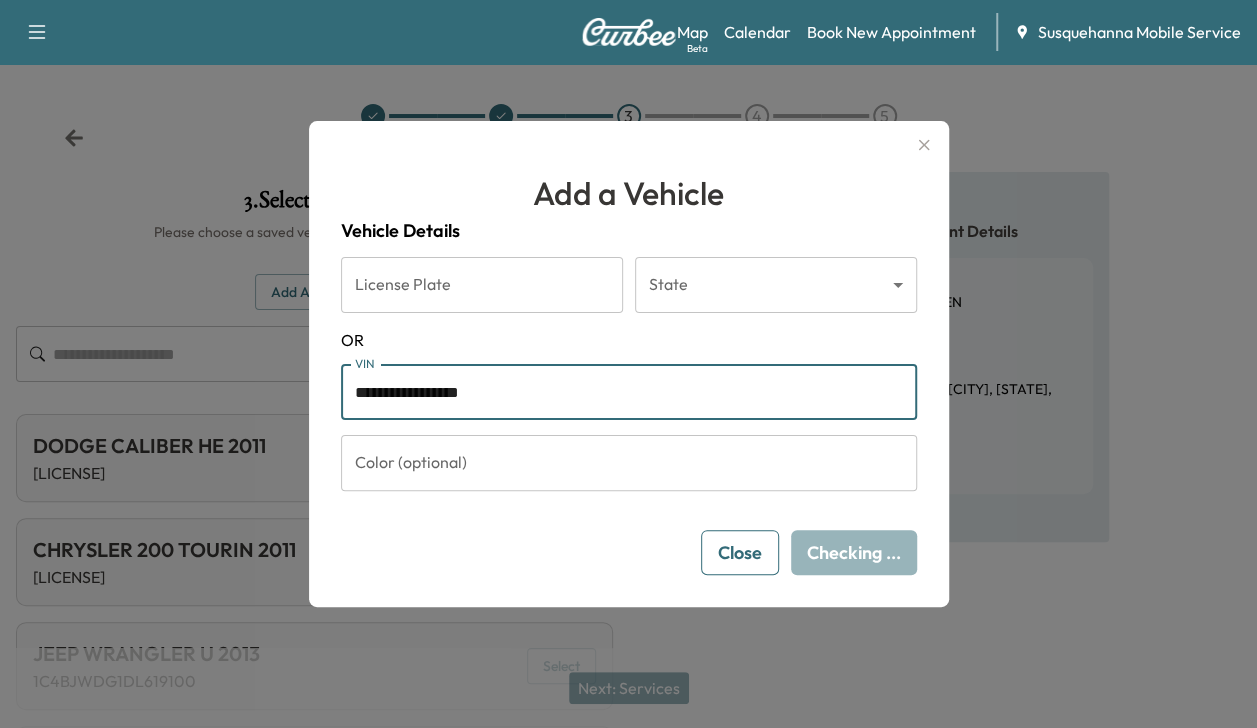 type on "**********" 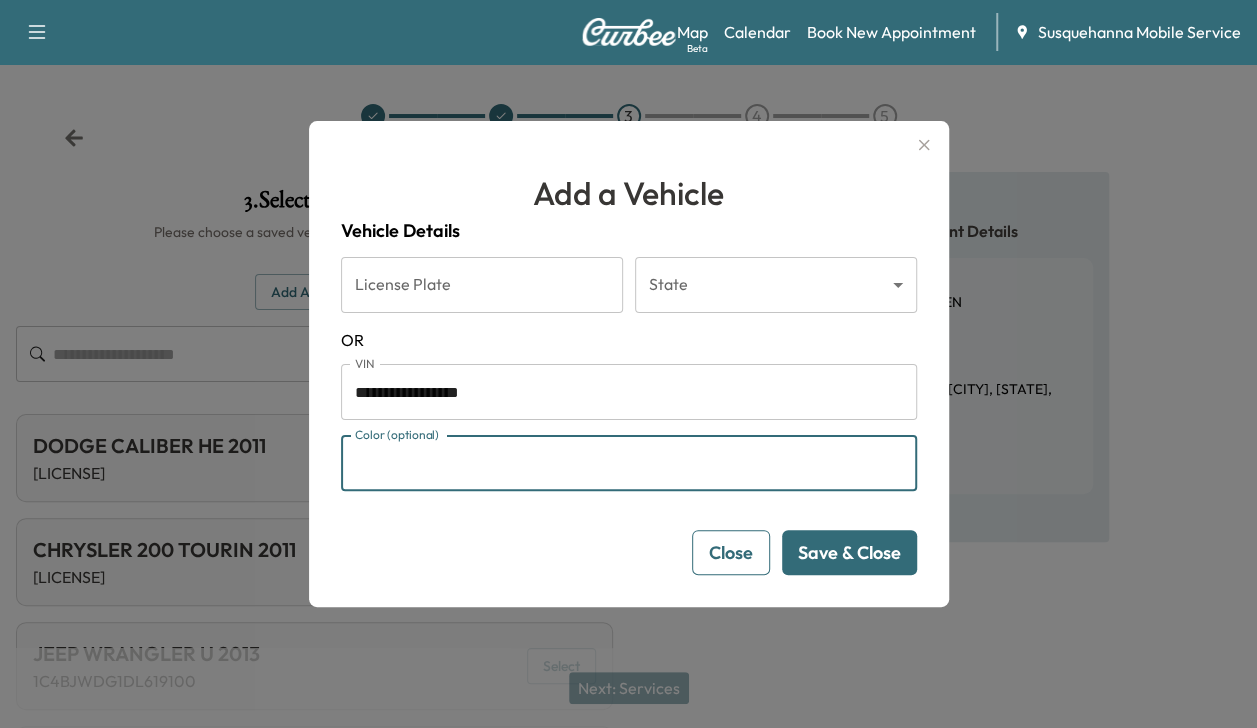 click on "Color (optional)" at bounding box center (629, 463) 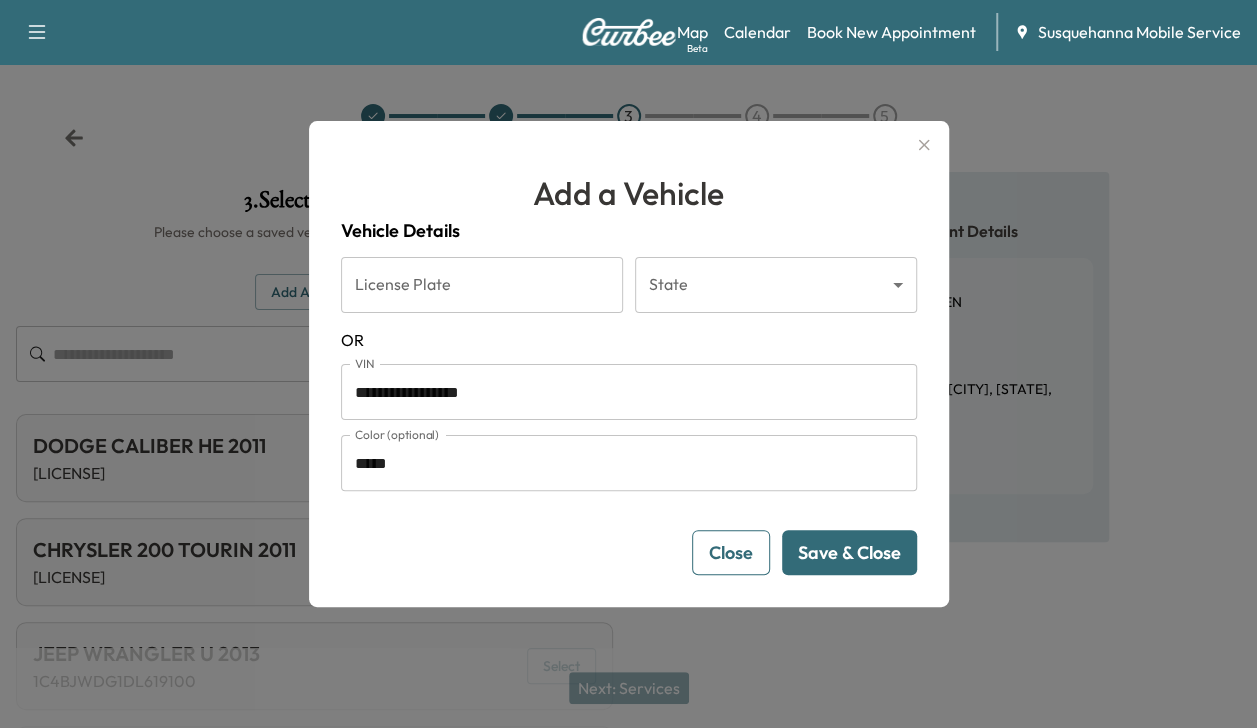 click on "Save & Close" at bounding box center [849, 552] 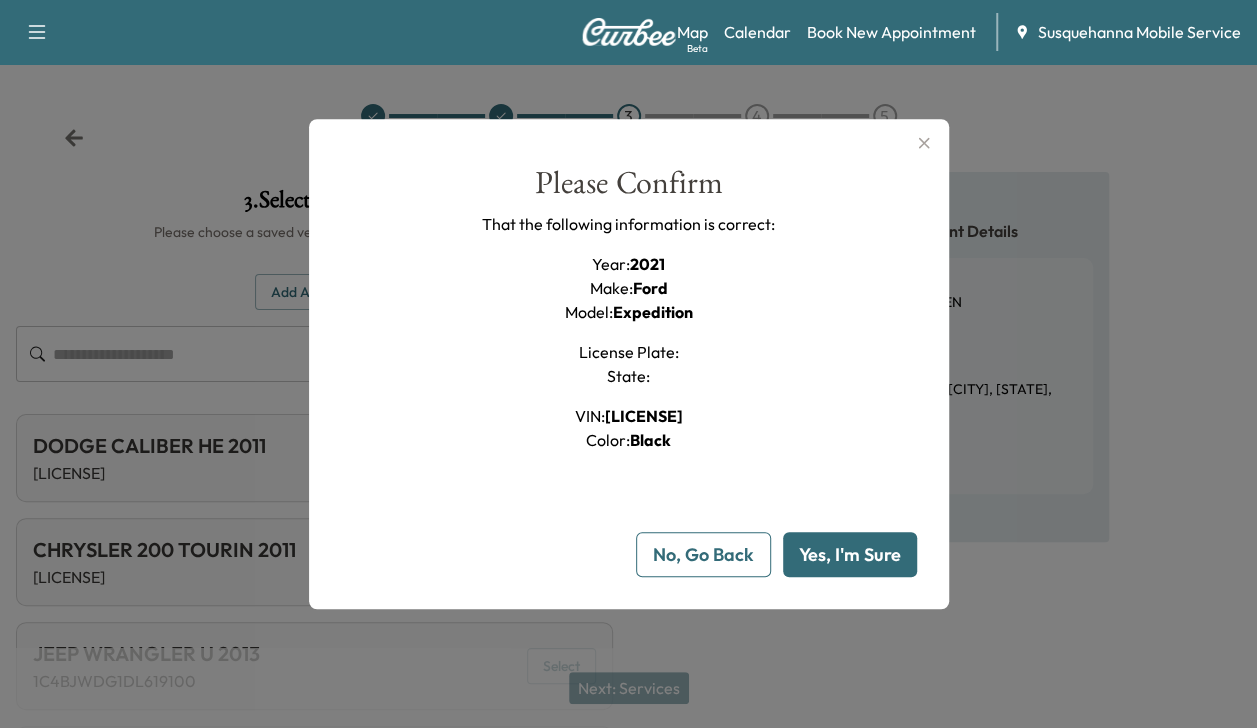 click on "Yes, I'm Sure" at bounding box center [850, 554] 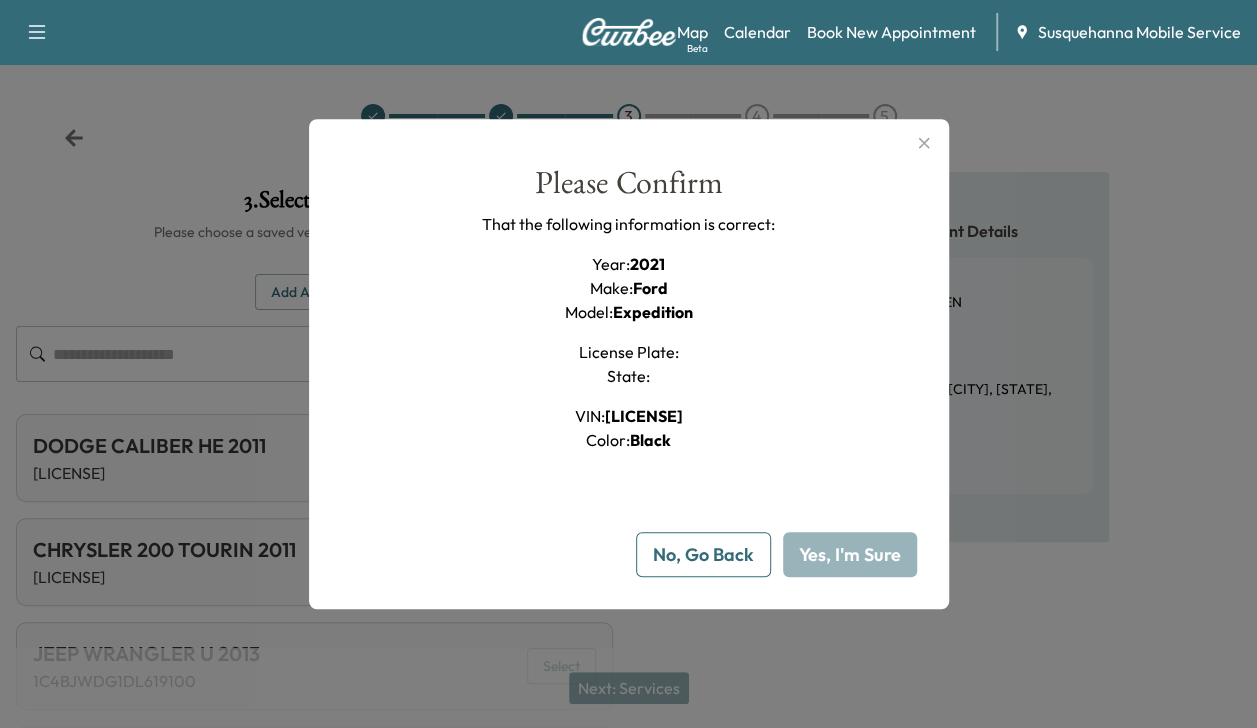 type 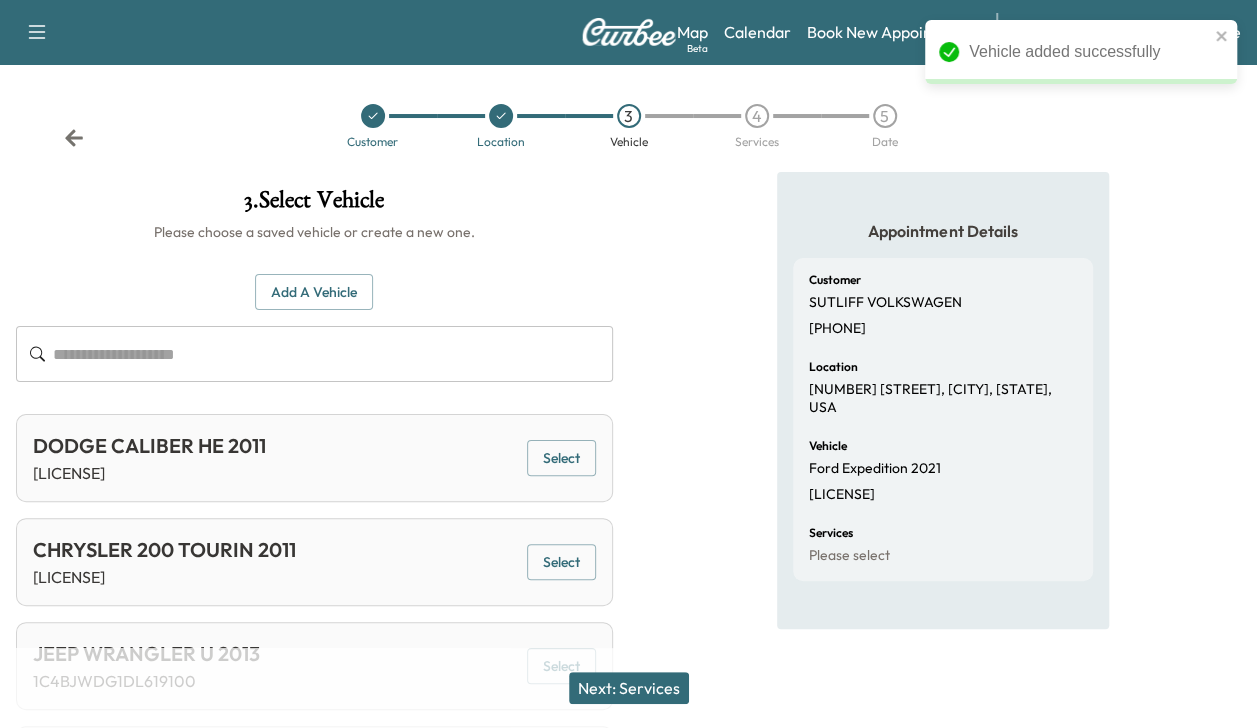 click on "Next: Services" at bounding box center [629, 688] 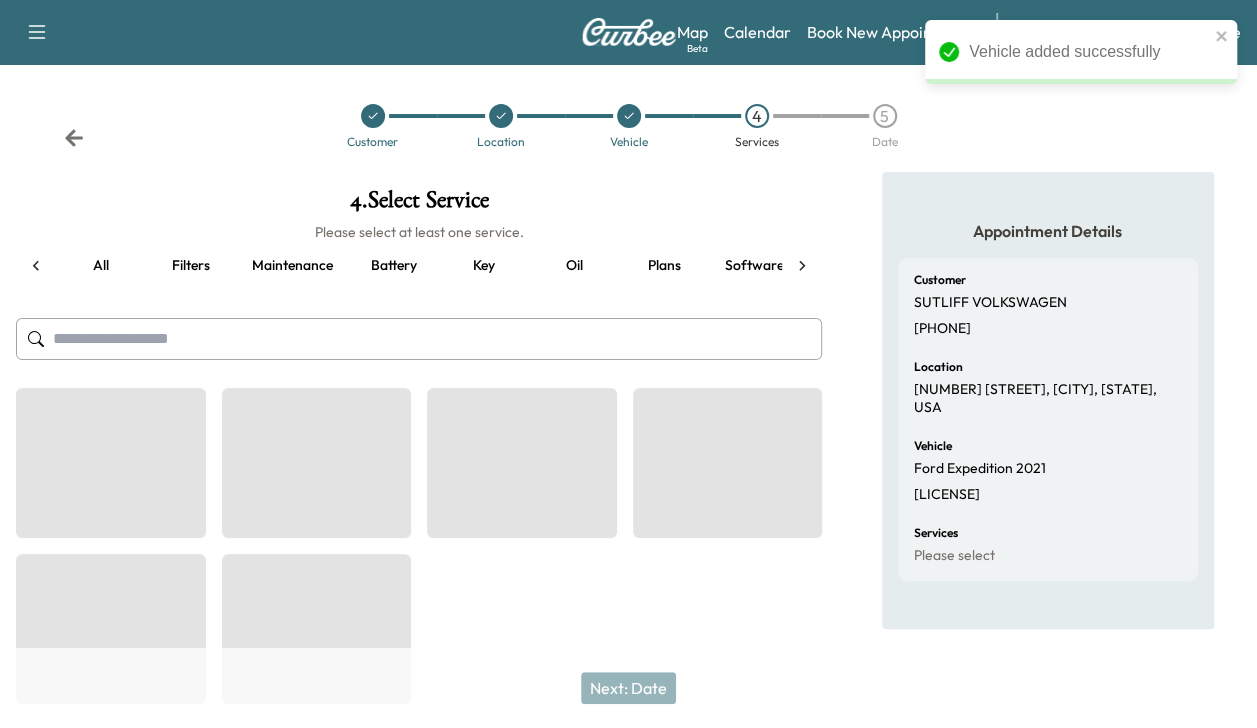 scroll, scrollTop: 0, scrollLeft: 76, axis: horizontal 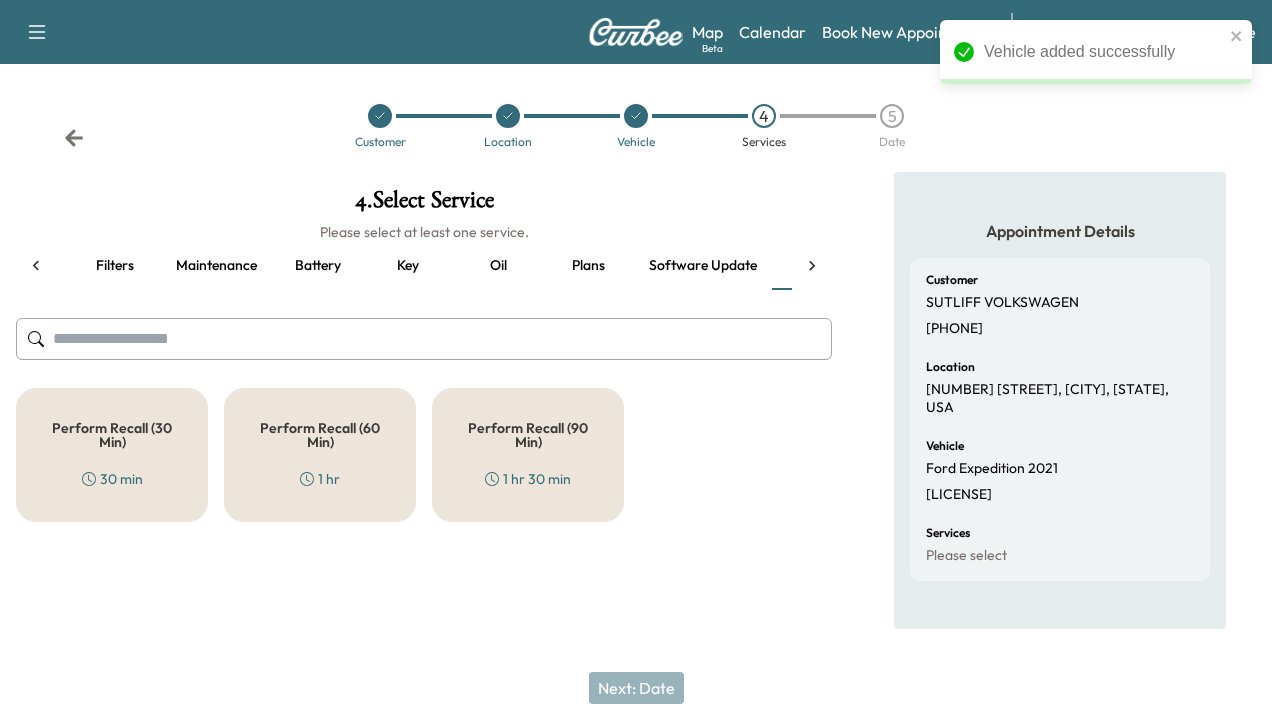 click on "Perform Recall (30 Min)" at bounding box center [112, 435] 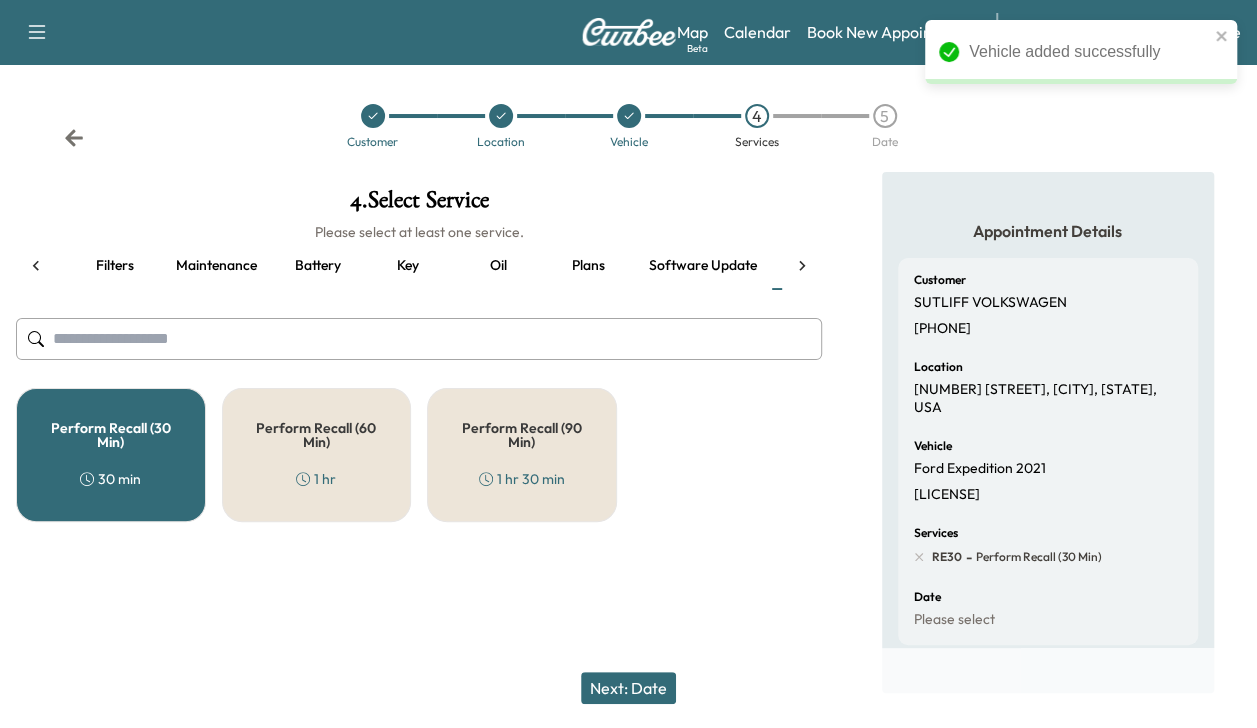click 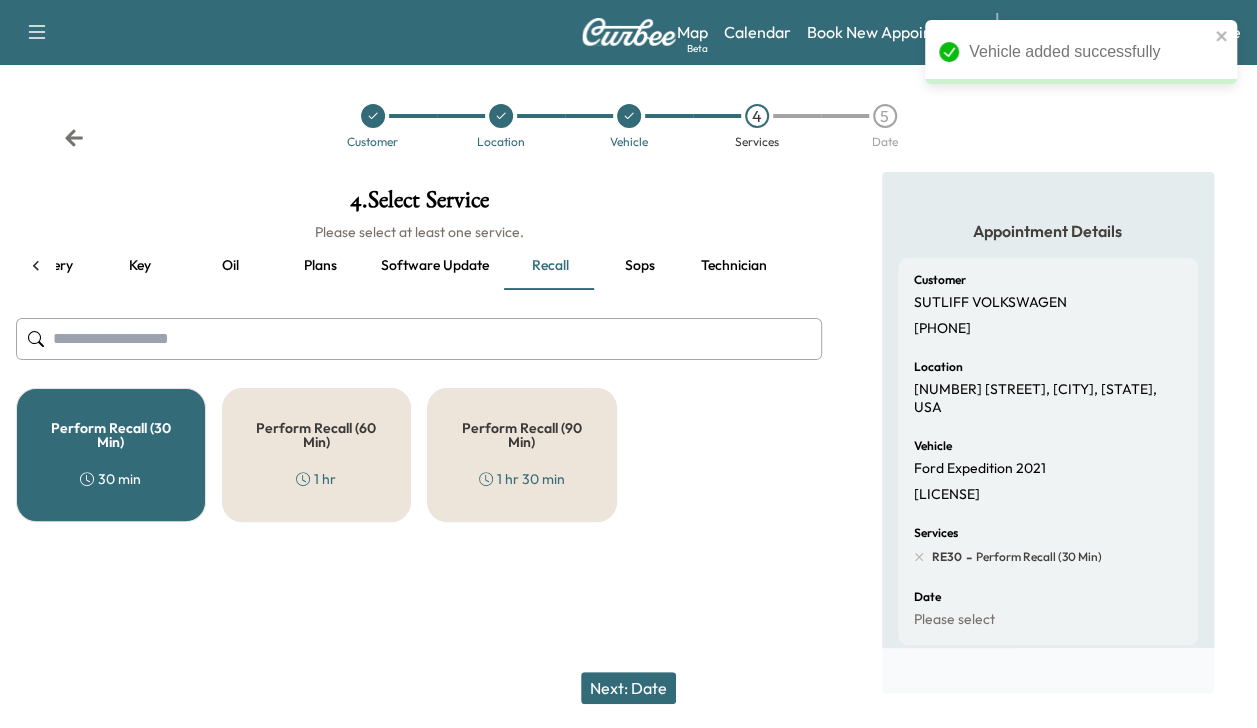 scroll, scrollTop: 0, scrollLeft: 344, axis: horizontal 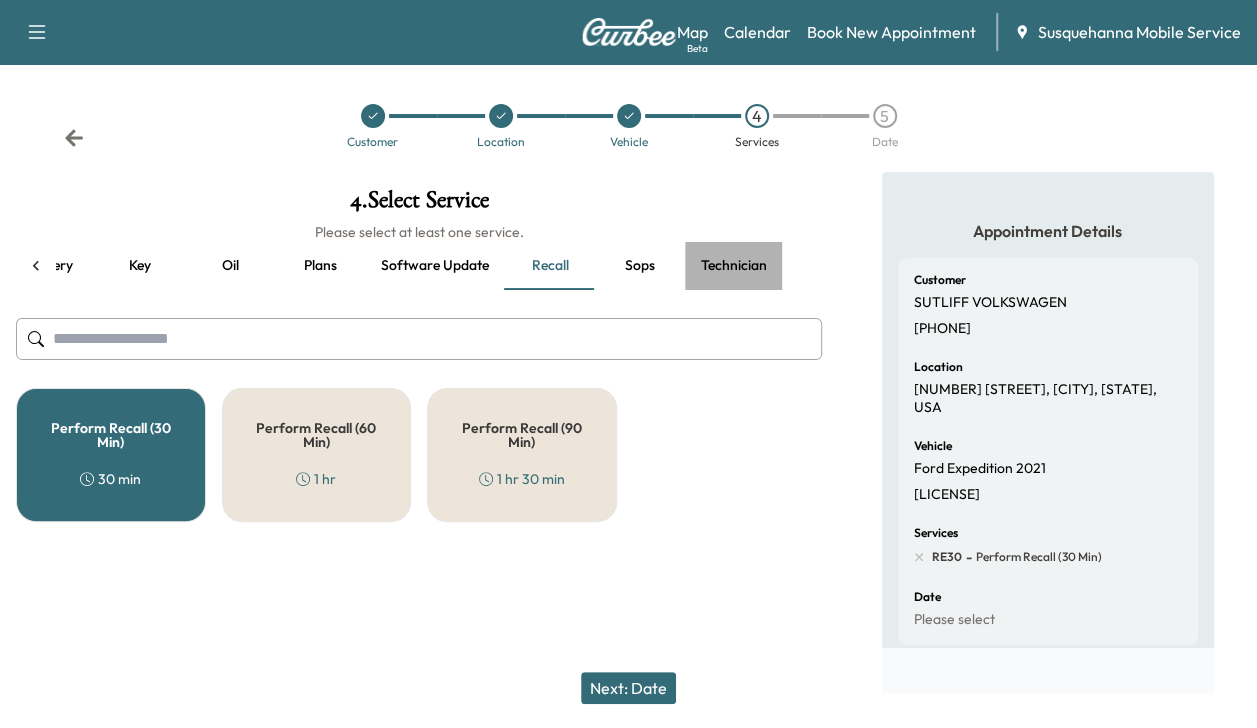 click on "Technician" at bounding box center [734, 266] 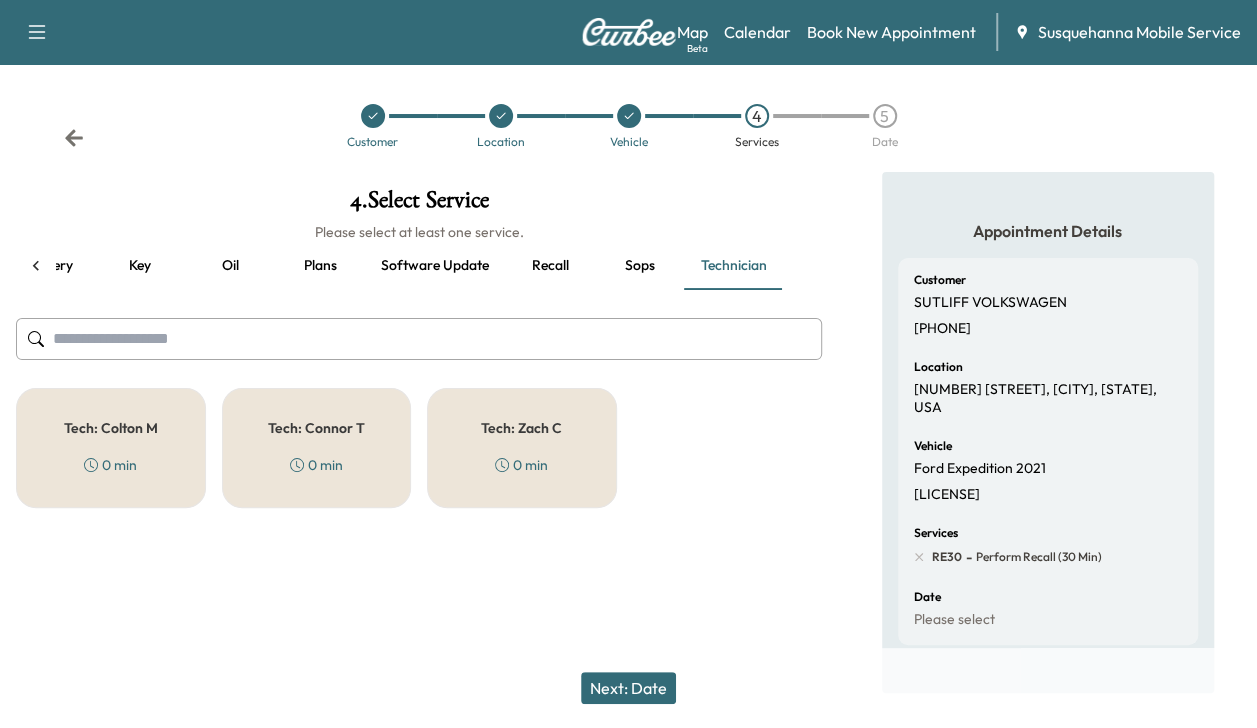 click on "Tech: [FIRST] [LAST] [DURATION]" at bounding box center [111, 448] 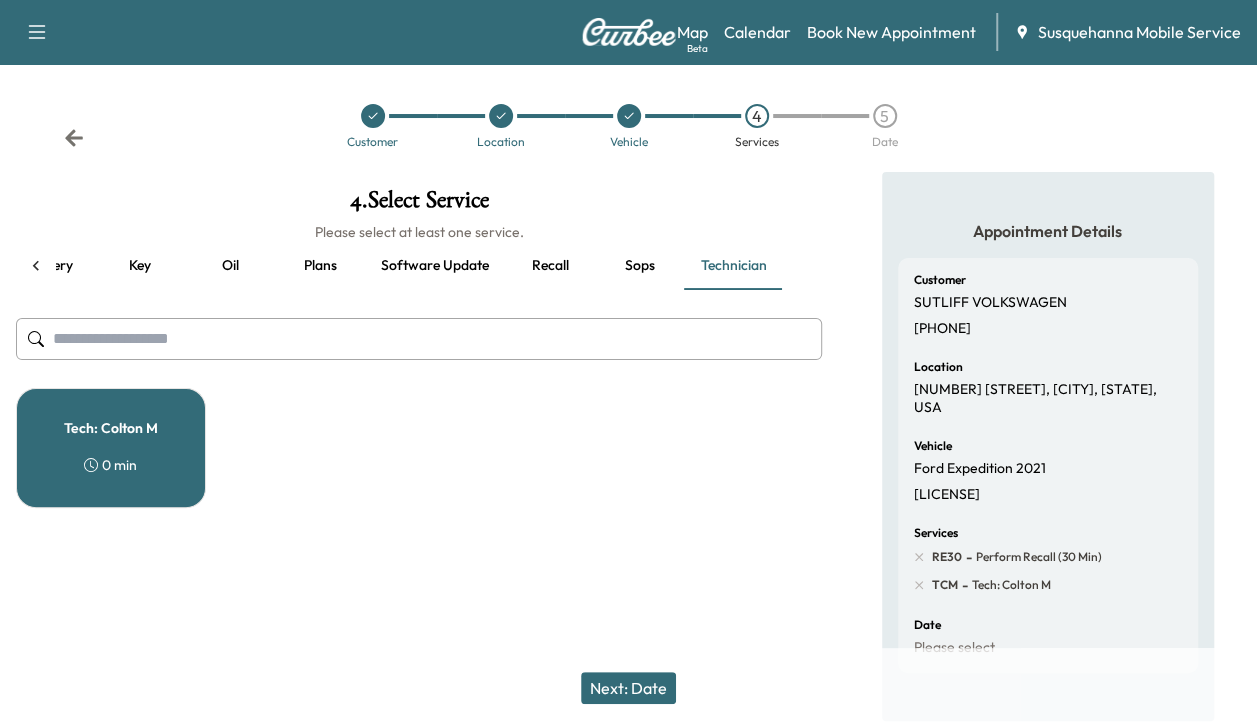 click on "Next: Date" at bounding box center [628, 688] 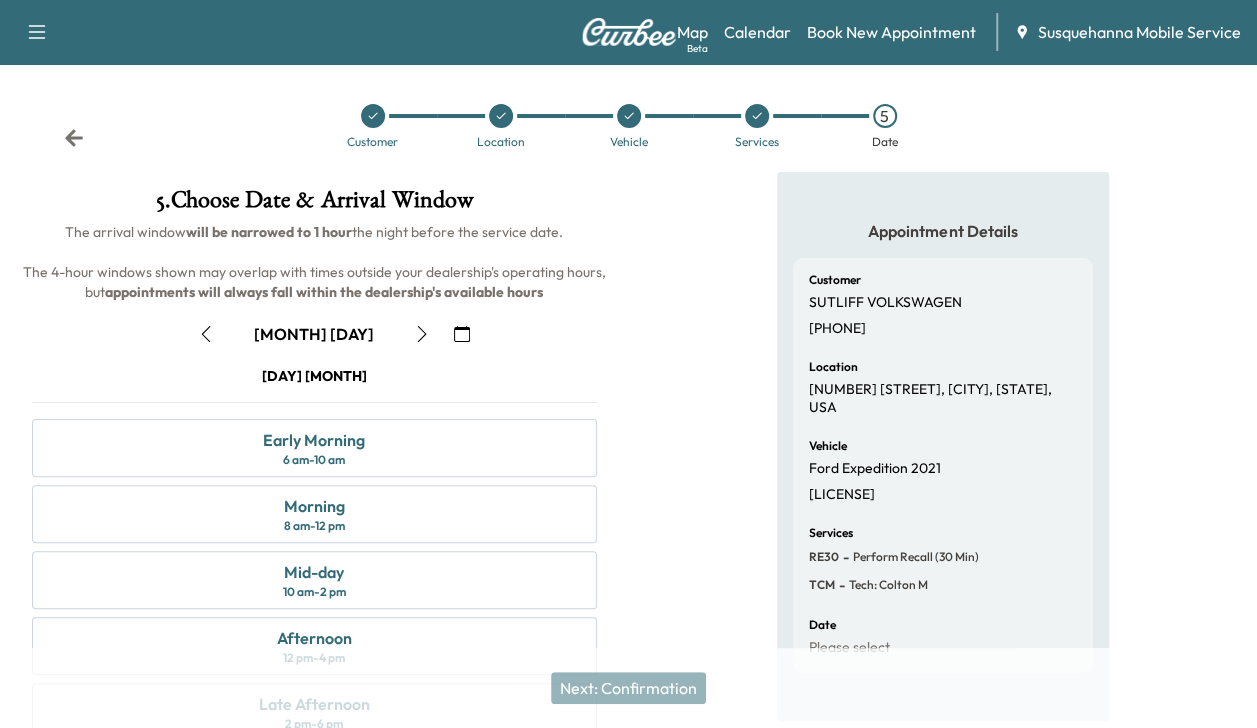 click 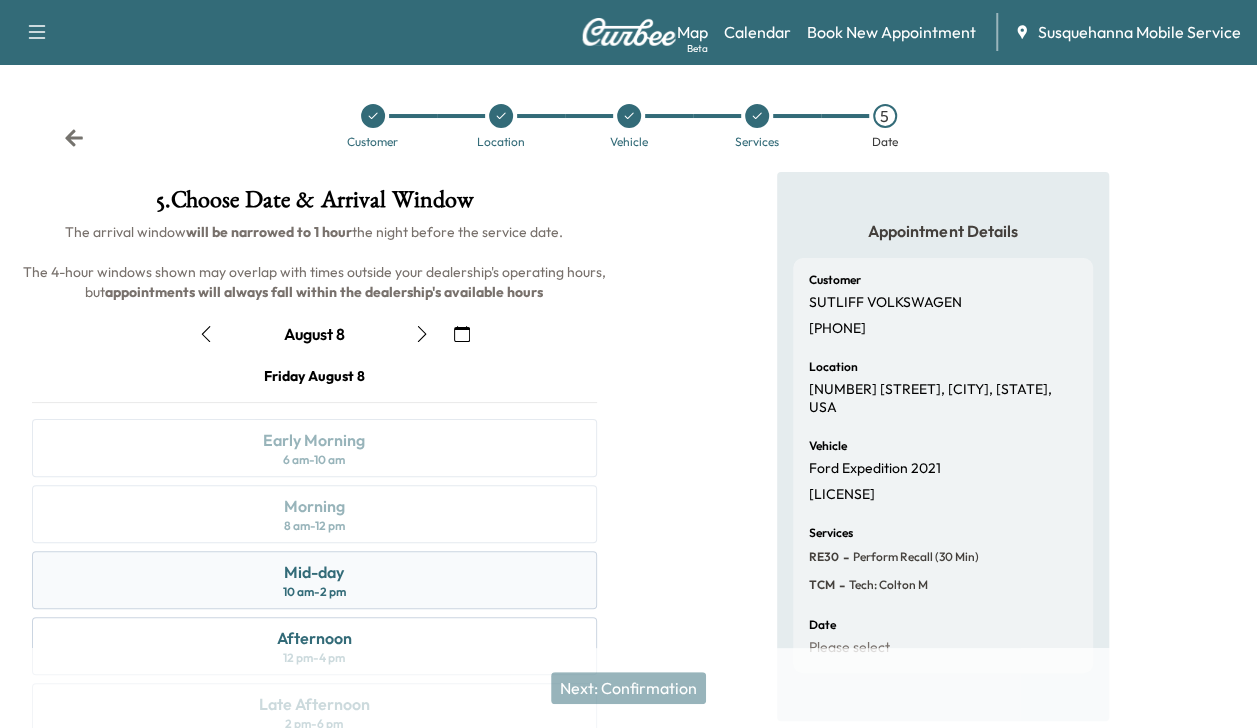 click on "Mid-day 10 am  -  2 pm" at bounding box center [314, 580] 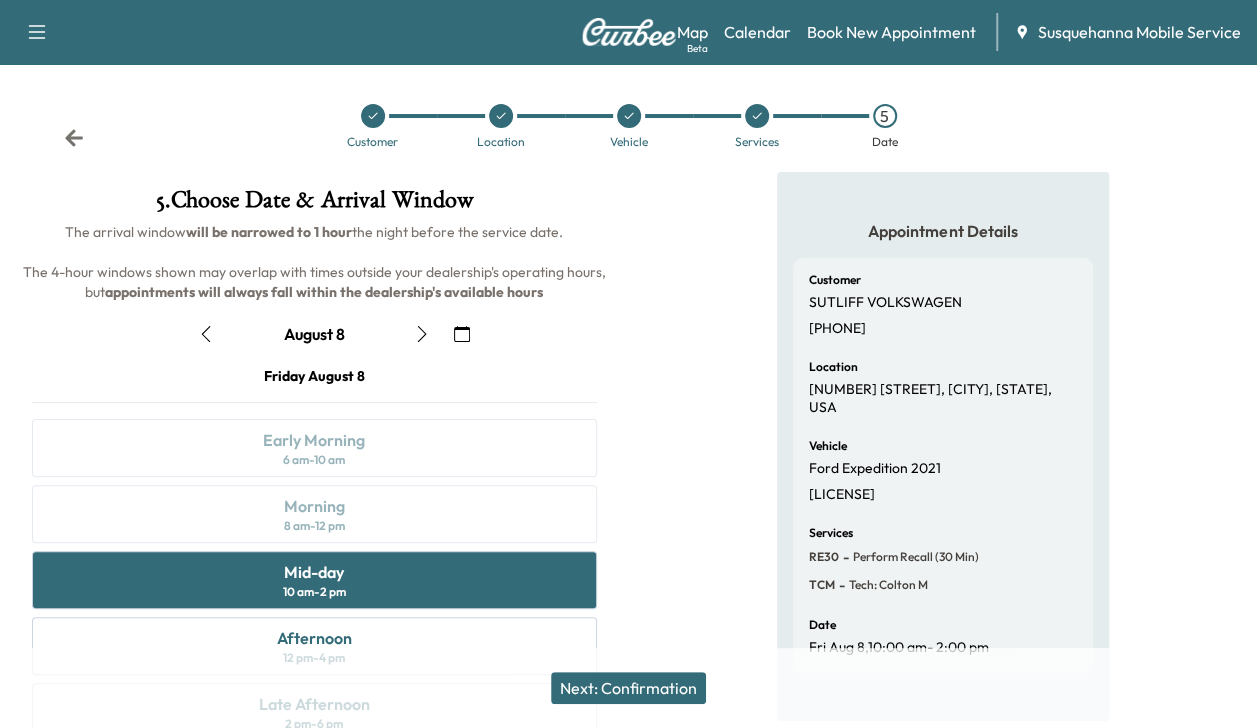 click on "Next: Confirmation" at bounding box center [628, 688] 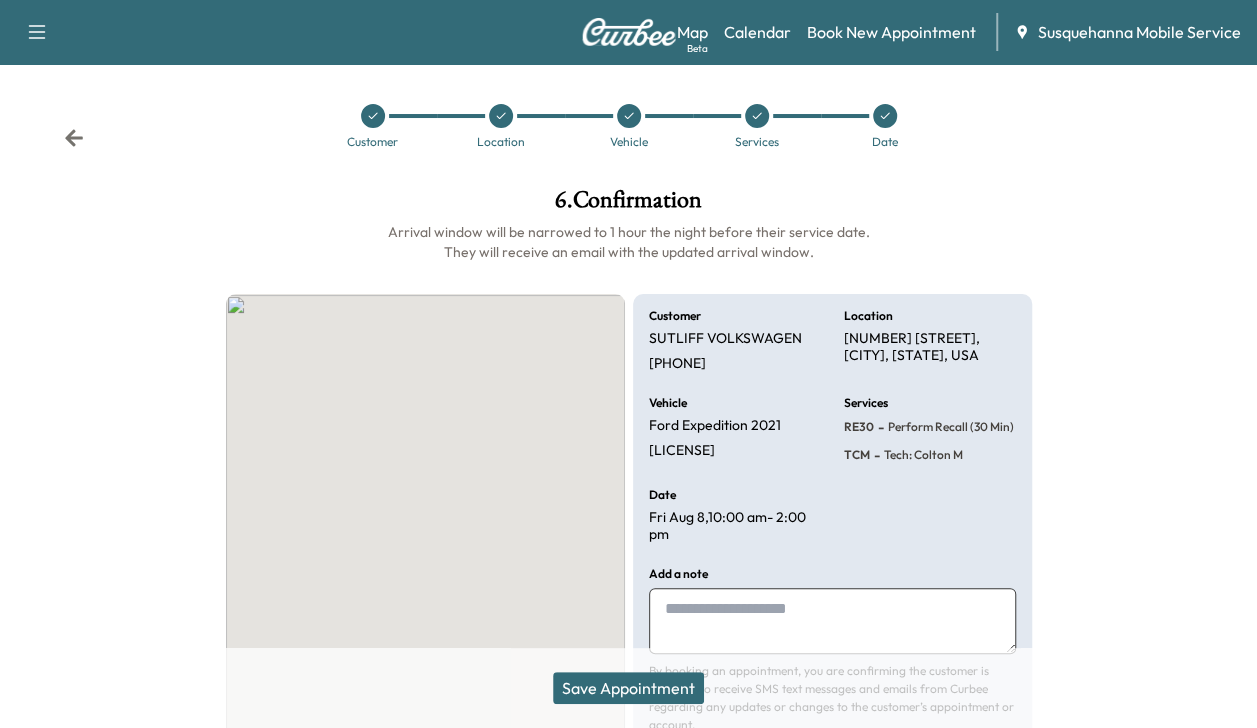 click on "Save Appointment" at bounding box center [628, 688] 